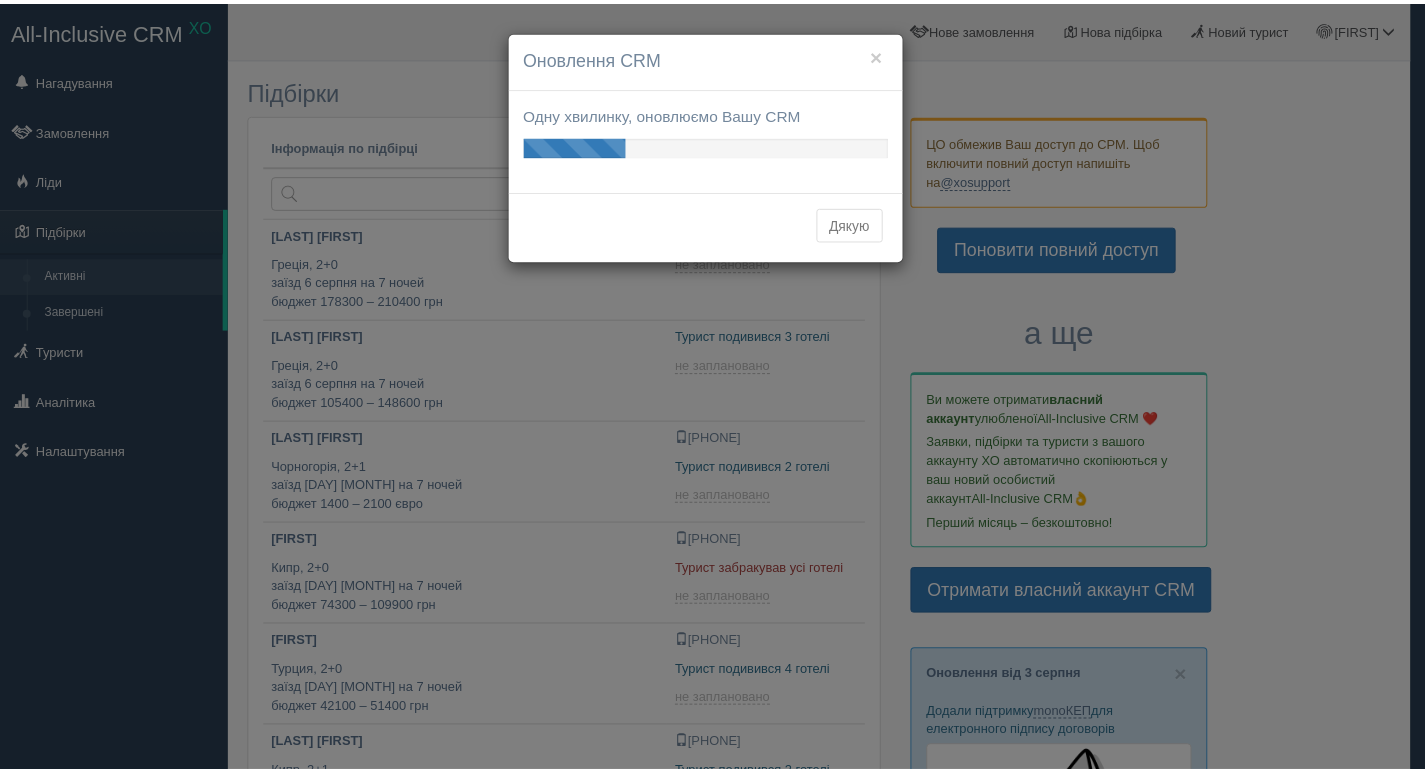scroll, scrollTop: 0, scrollLeft: 0, axis: both 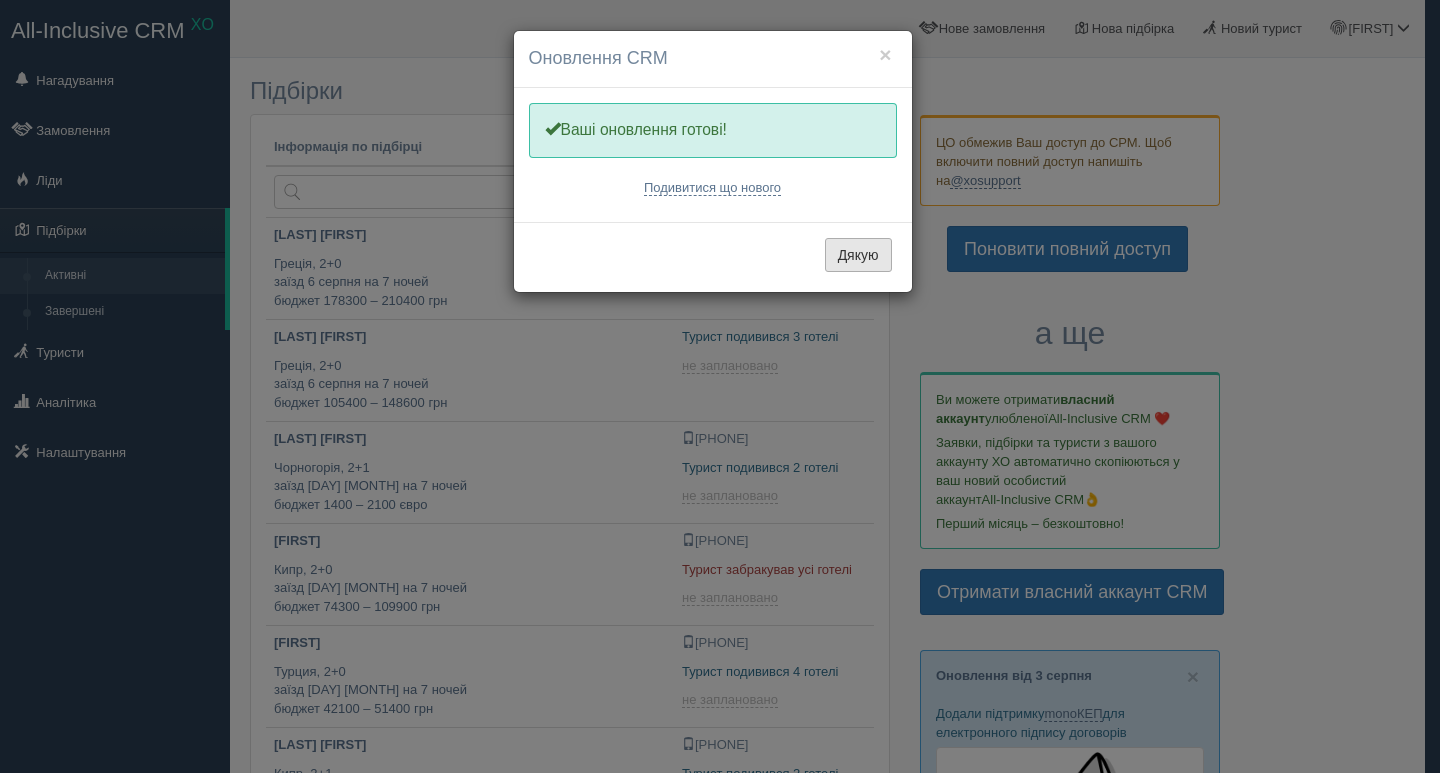 click on "Дякую" at bounding box center [858, 255] 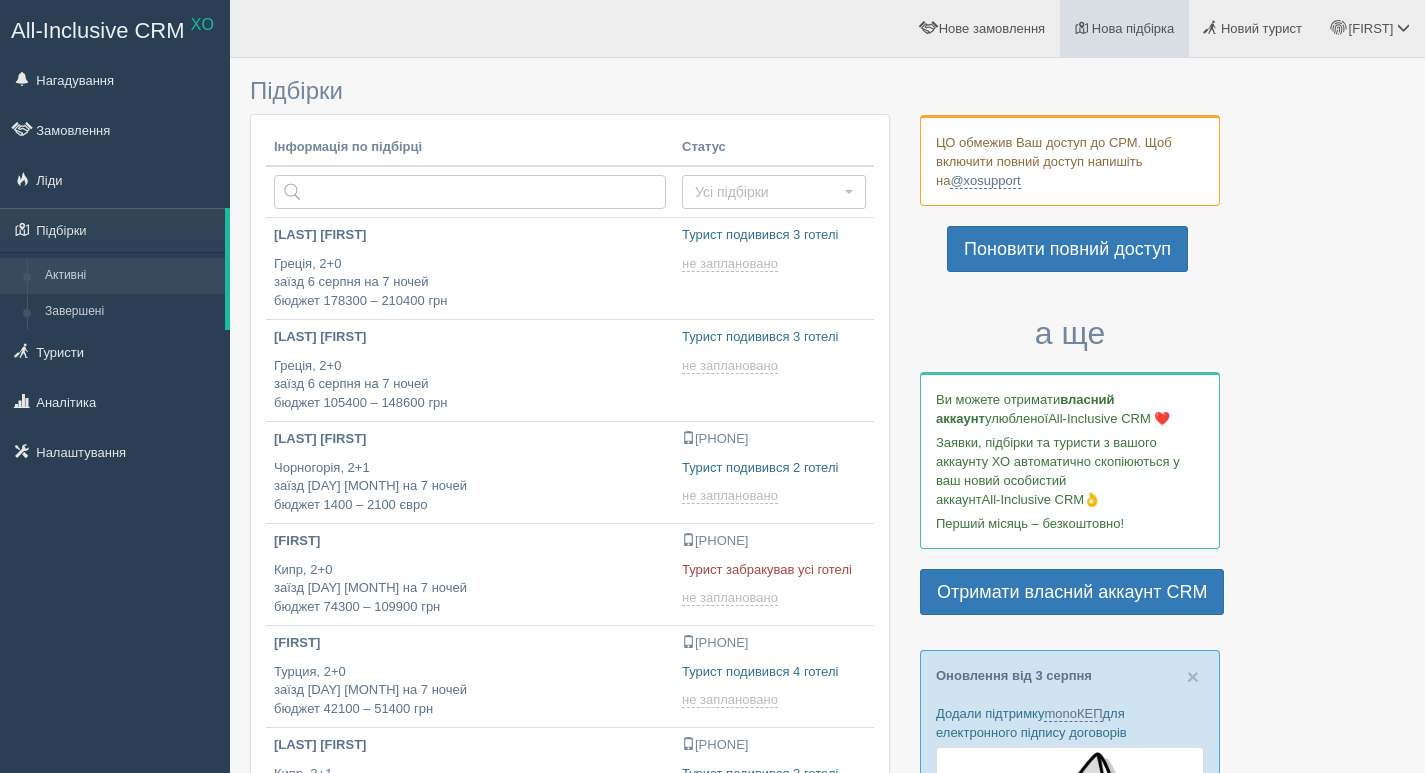 click on "Нова підбірка" at bounding box center [1133, 28] 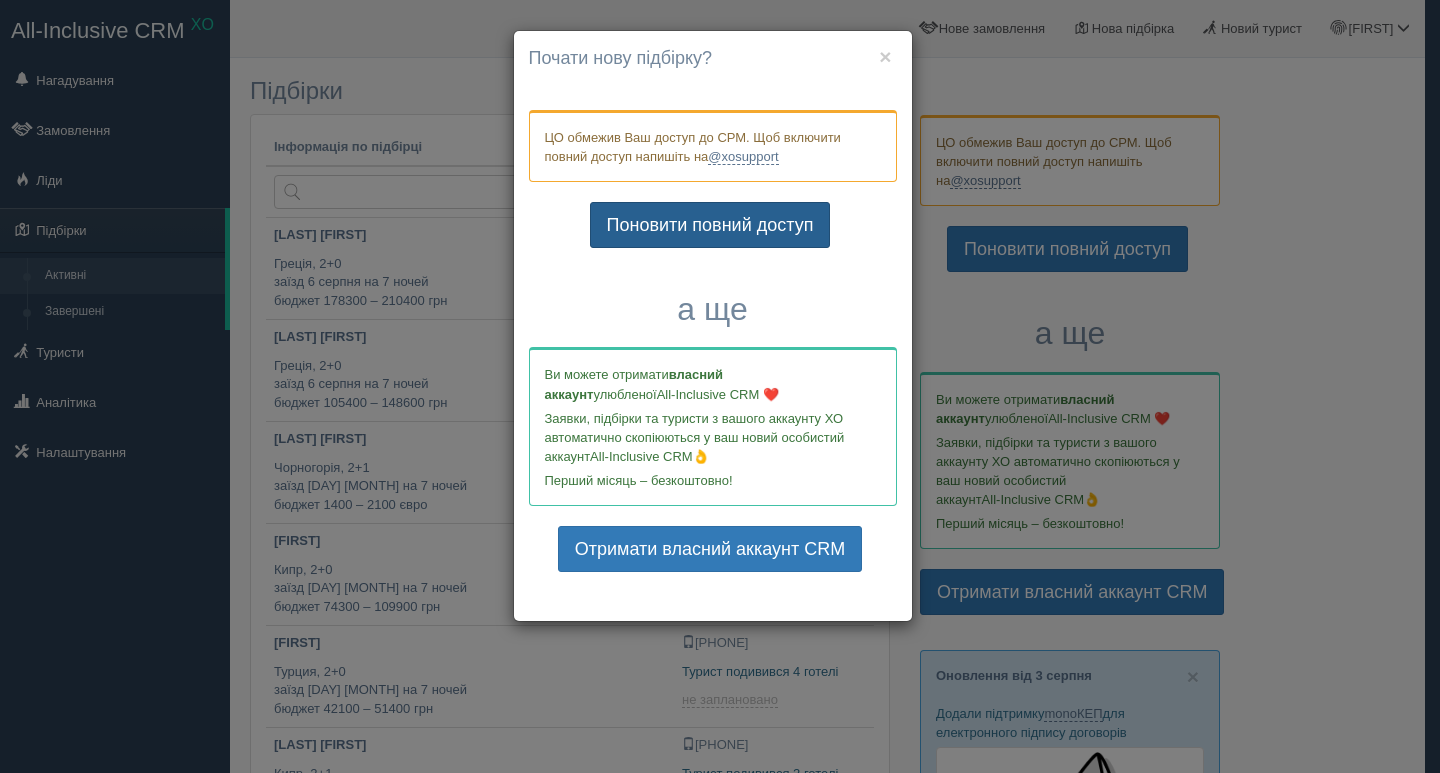 click on "Поновити повний доступ" at bounding box center [710, 225] 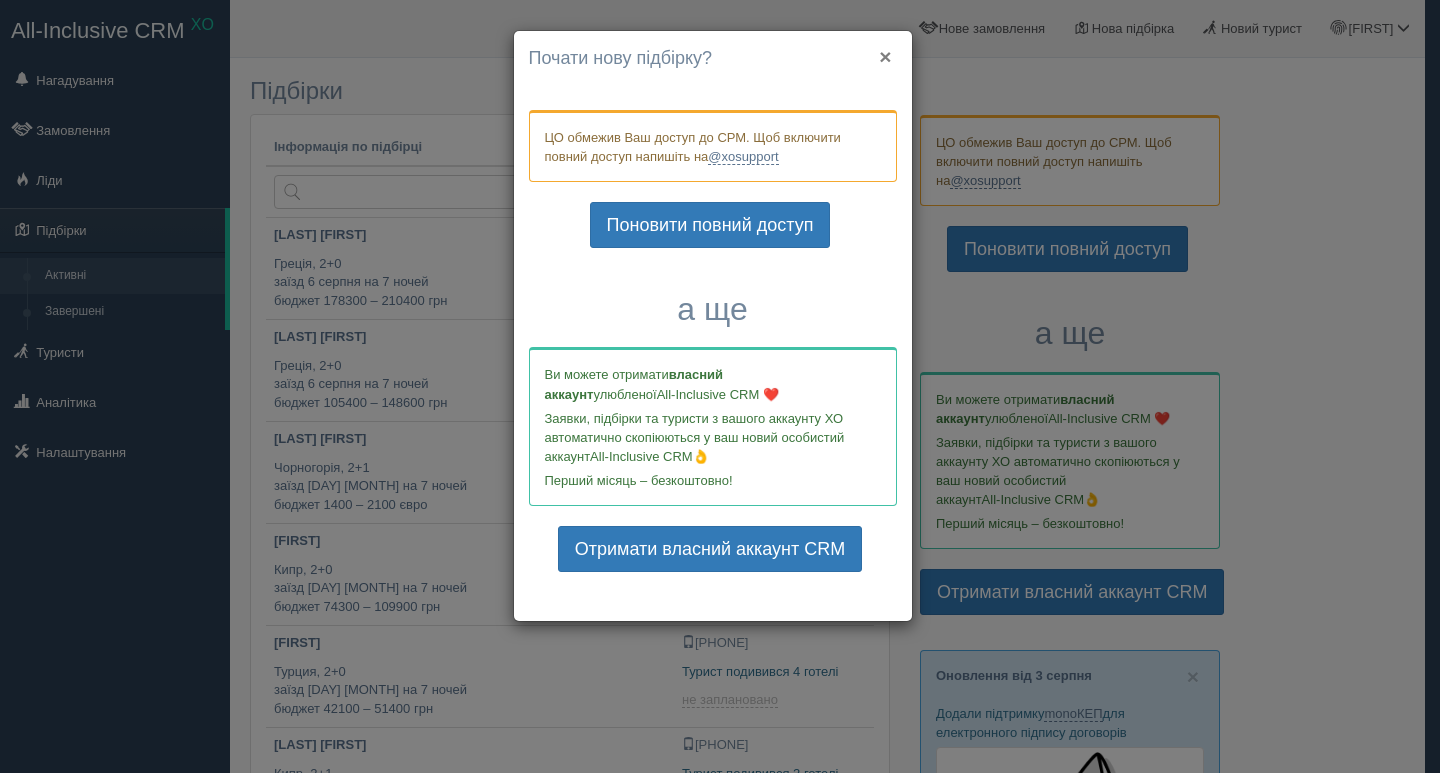 click on "×" at bounding box center (885, 56) 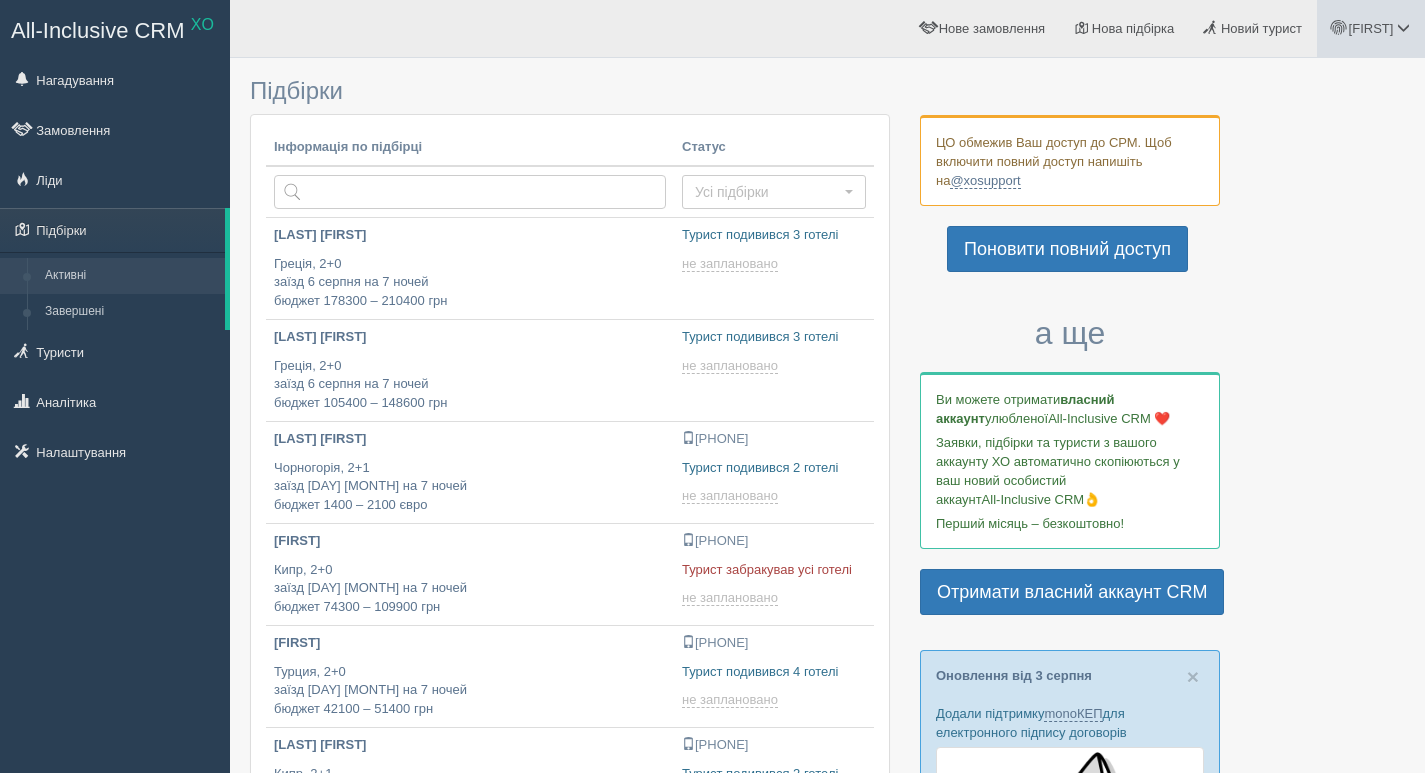 click on "[FIRST]" at bounding box center [1371, 28] 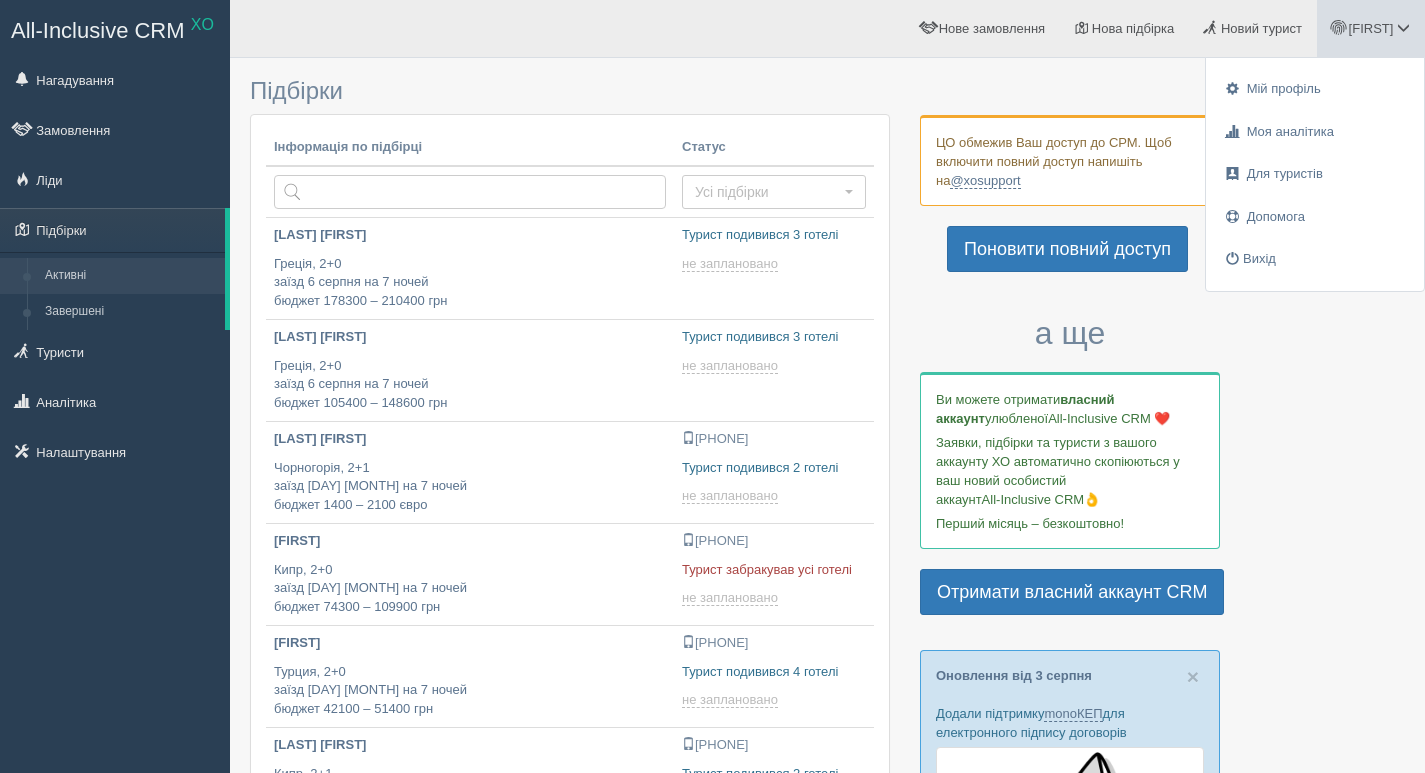 click at bounding box center [827, 1020] 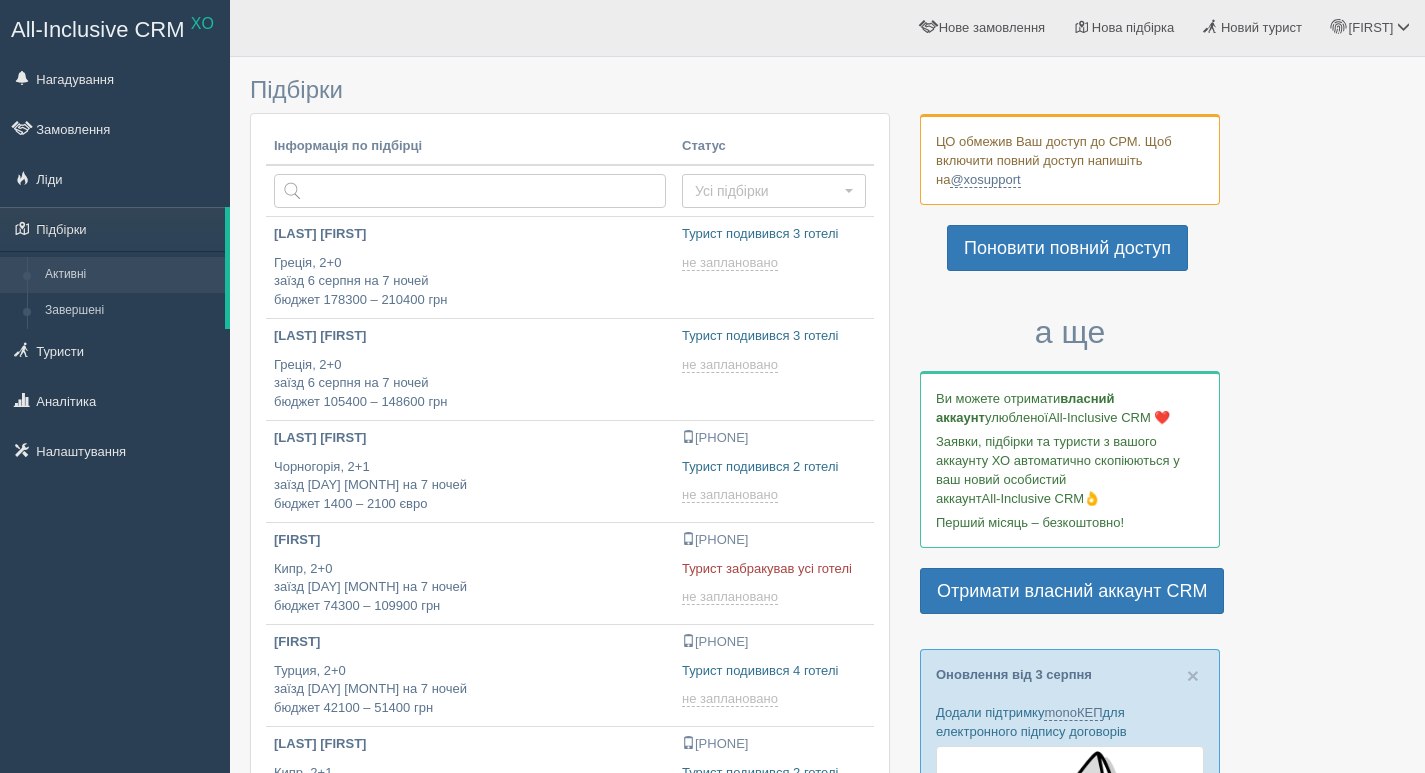 scroll, scrollTop: 0, scrollLeft: 0, axis: both 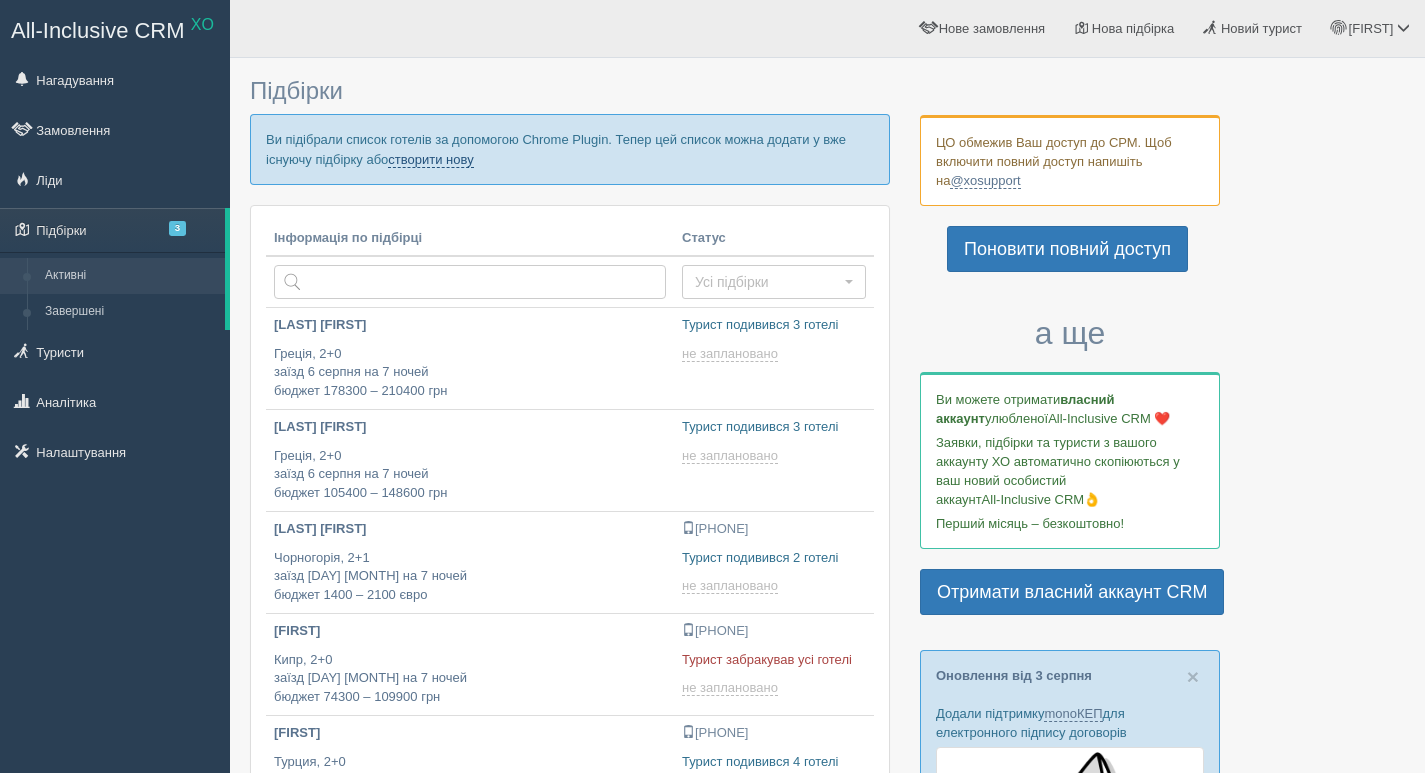 click on "створити нову" at bounding box center [430, 160] 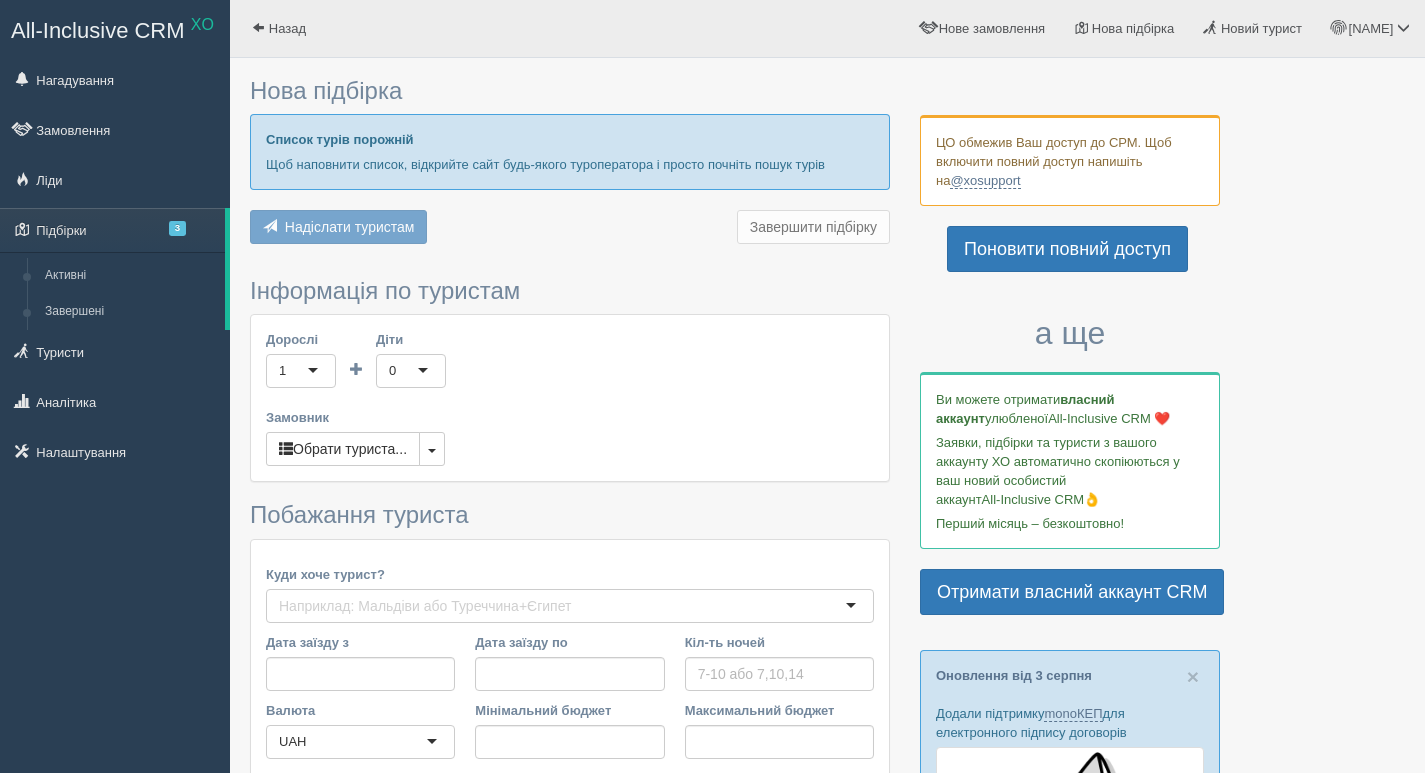 scroll, scrollTop: 0, scrollLeft: 0, axis: both 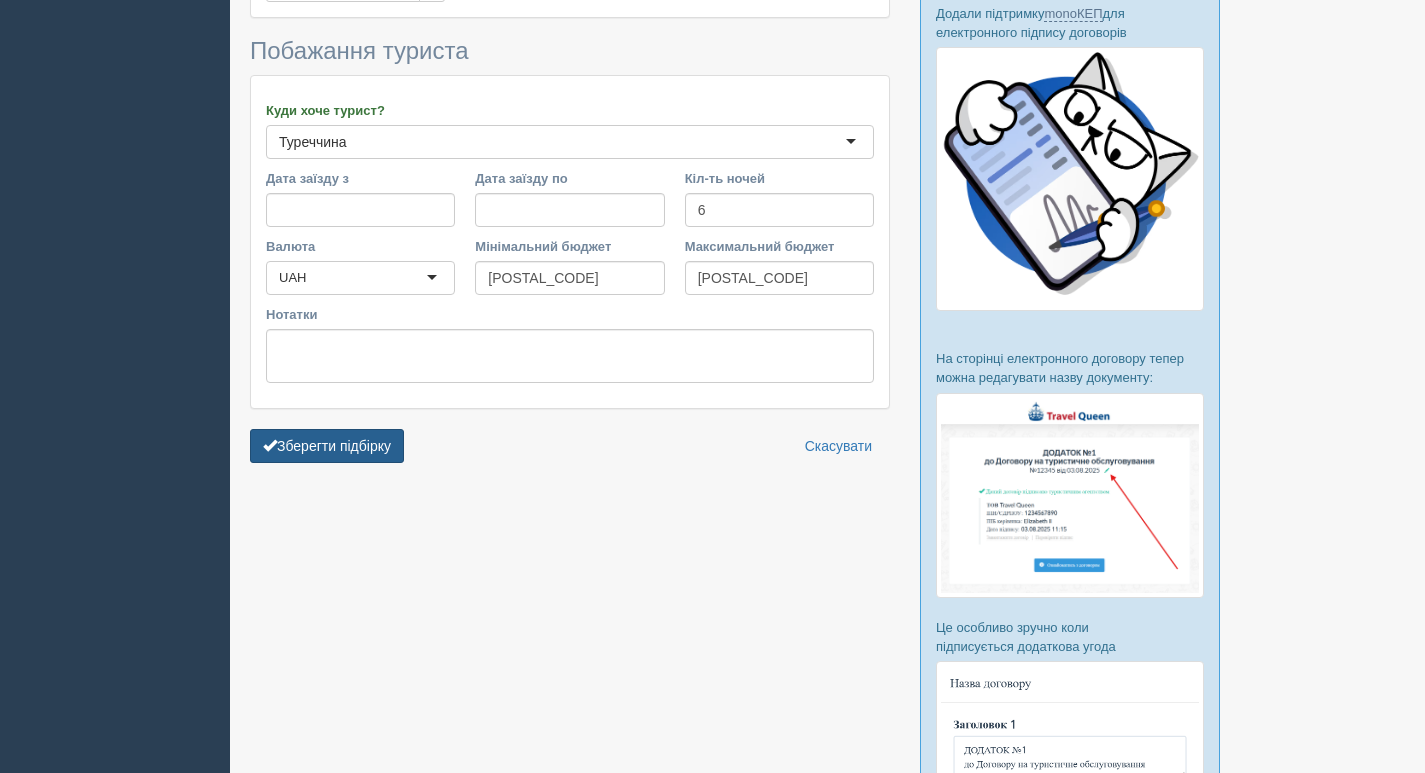click on "Зберегти підбірку" at bounding box center [327, 446] 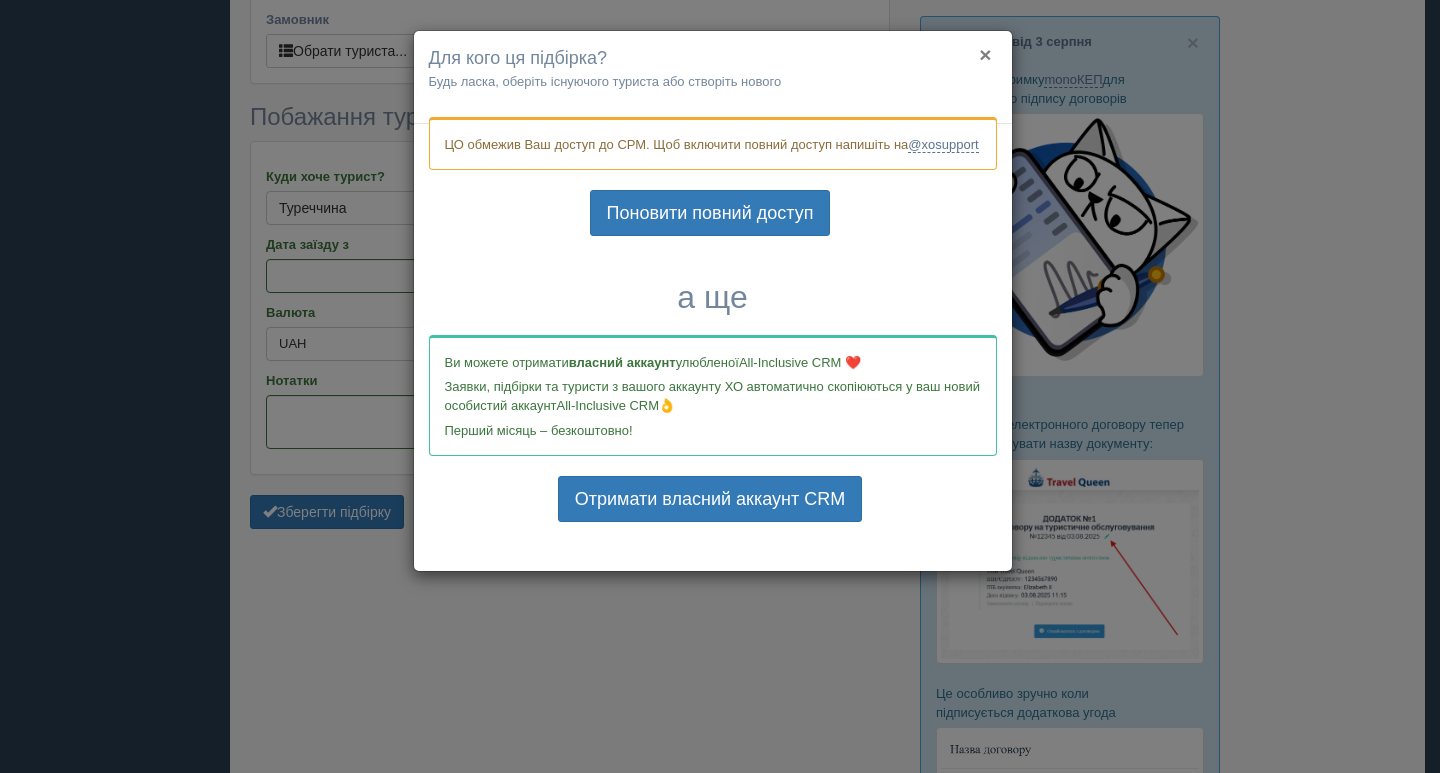 click on "×" at bounding box center [985, 54] 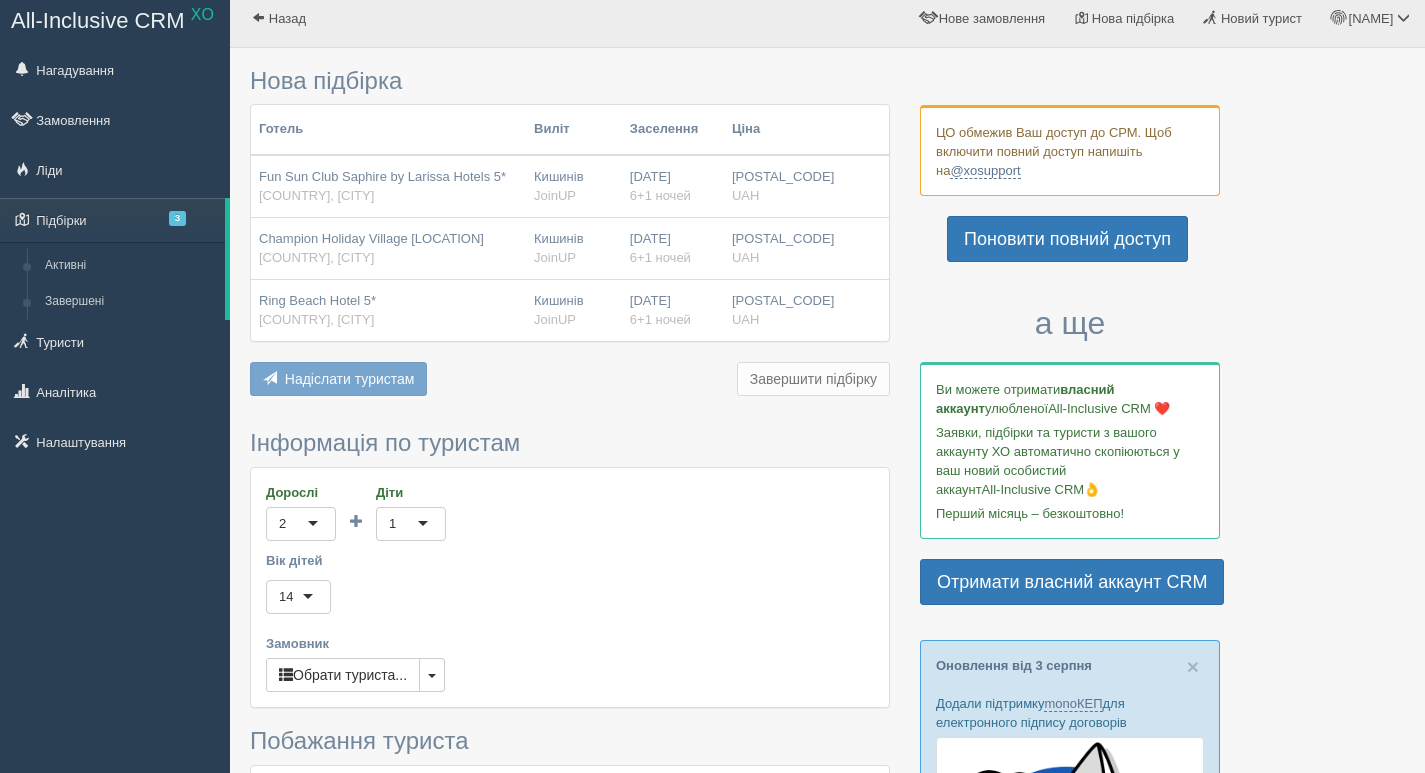 scroll, scrollTop: 0, scrollLeft: 0, axis: both 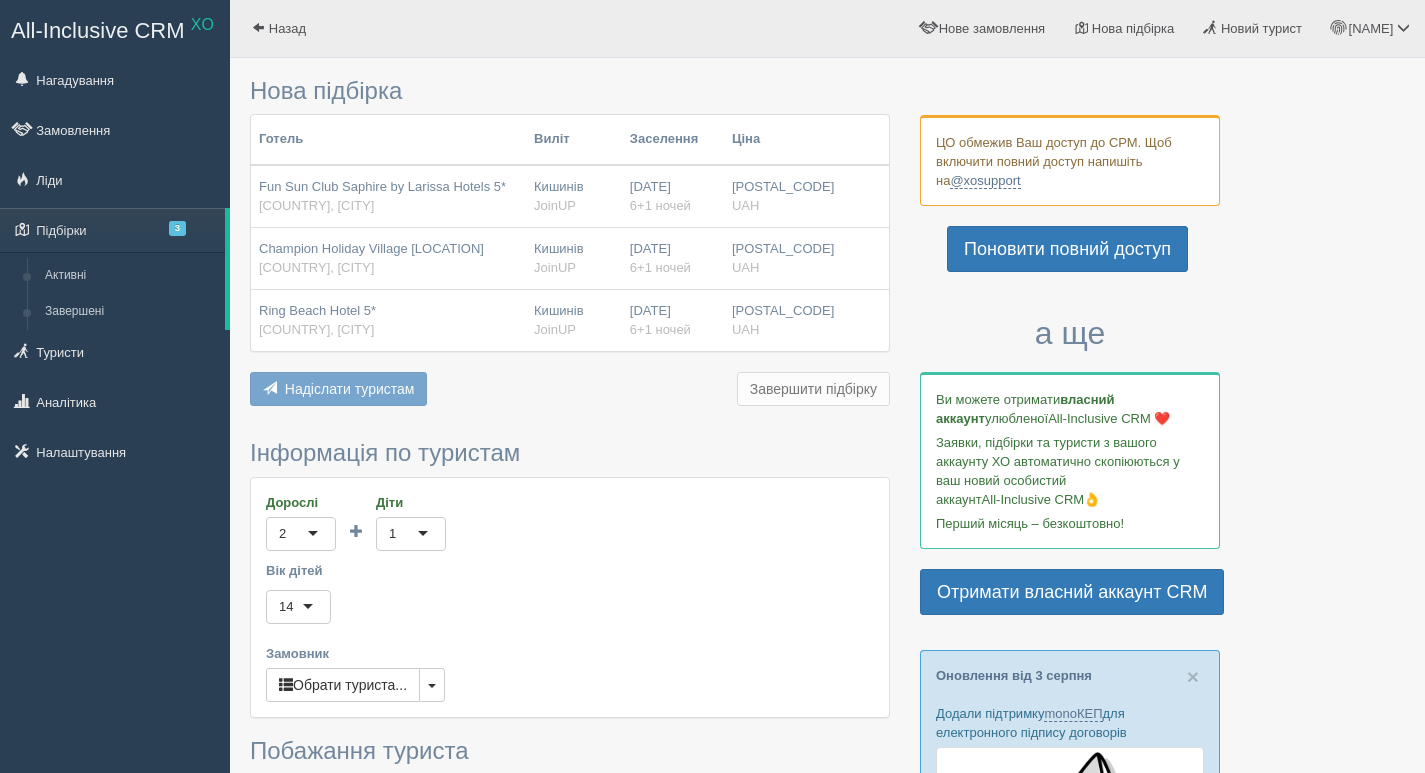 click at bounding box center [827, 1020] 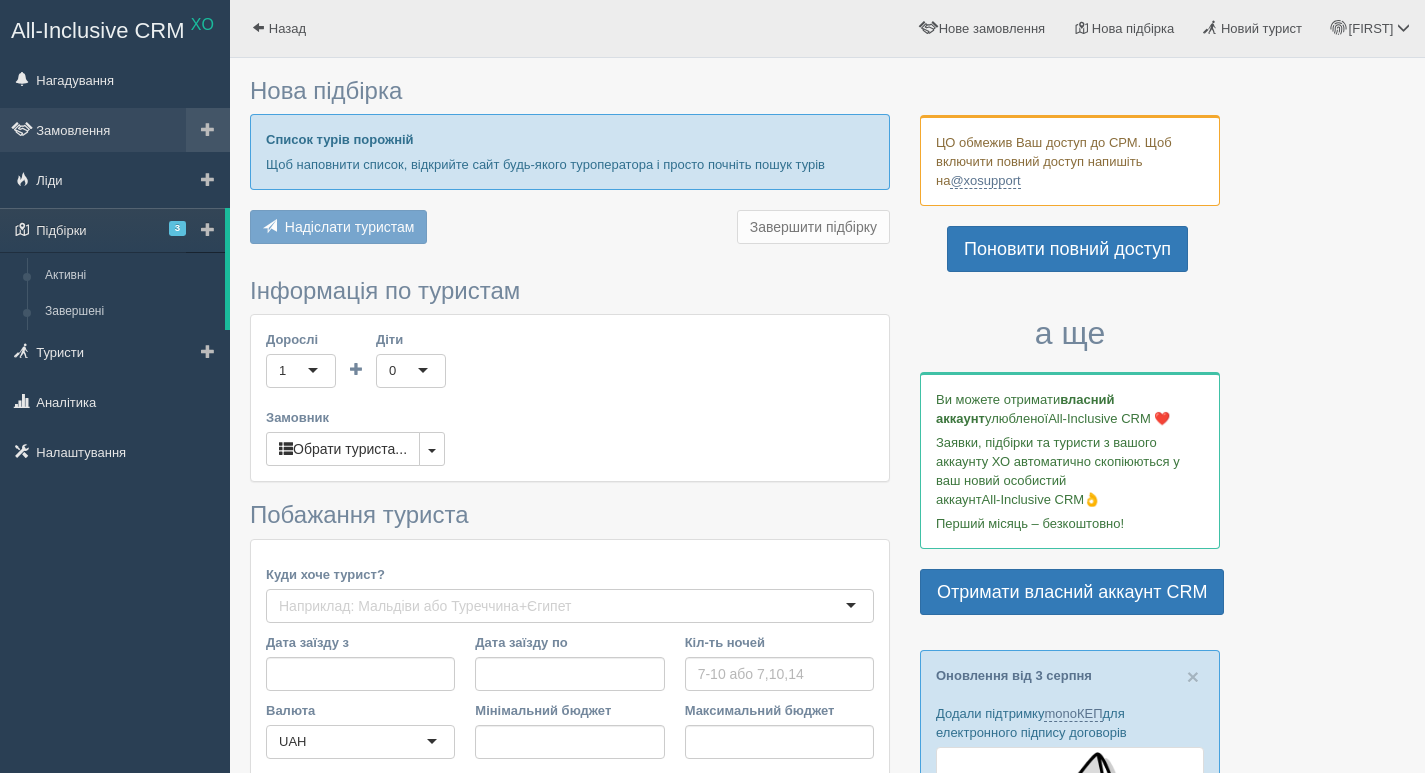 type on "6" 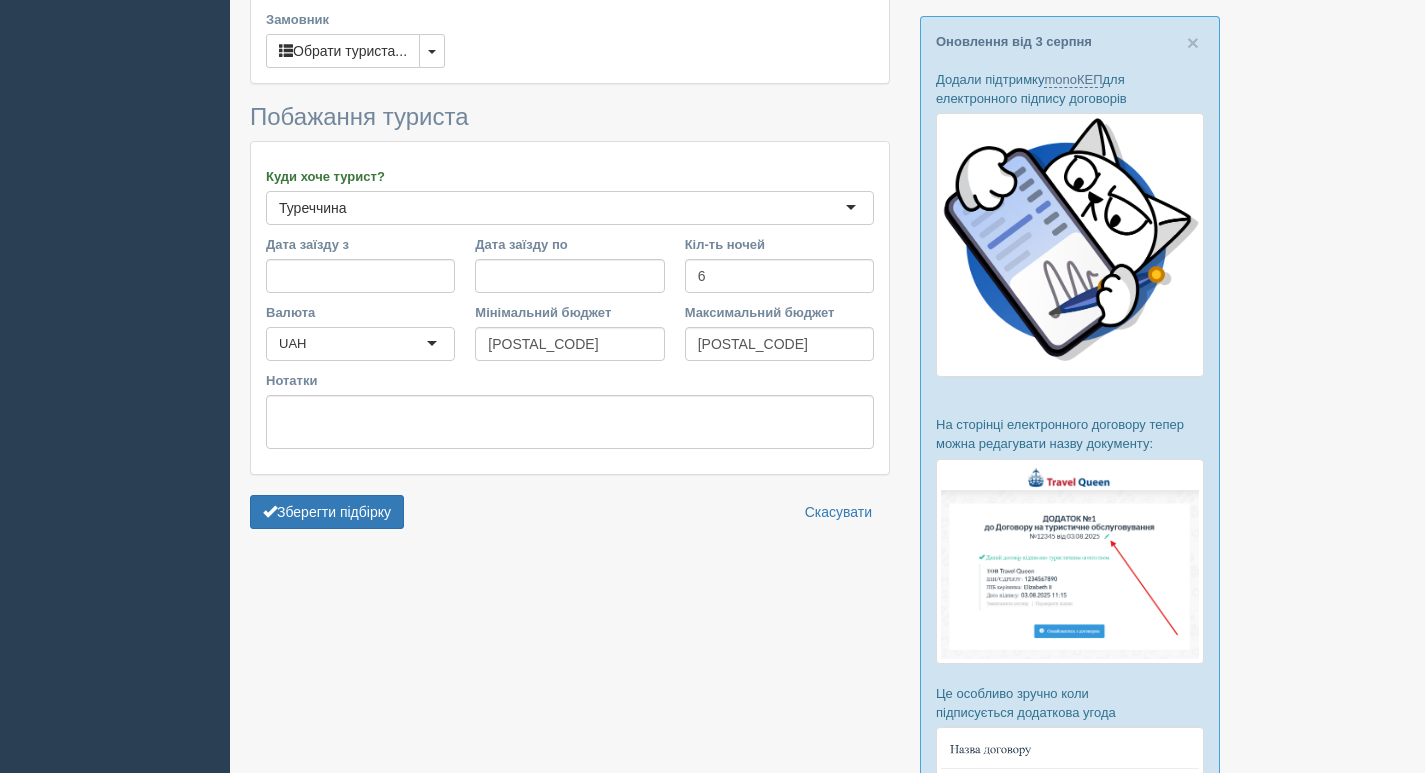 scroll, scrollTop: 800, scrollLeft: 0, axis: vertical 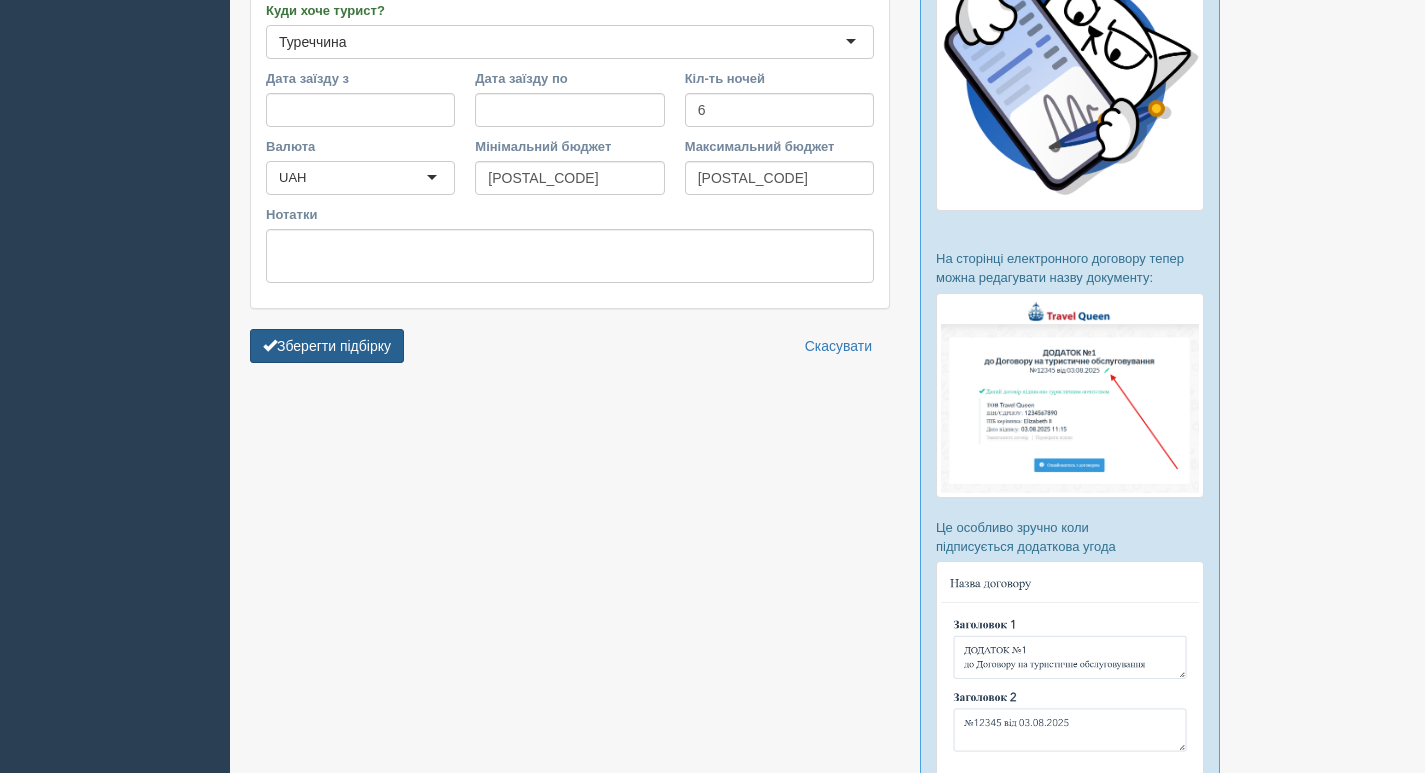 click on "Зберегти підбірку" at bounding box center (327, 346) 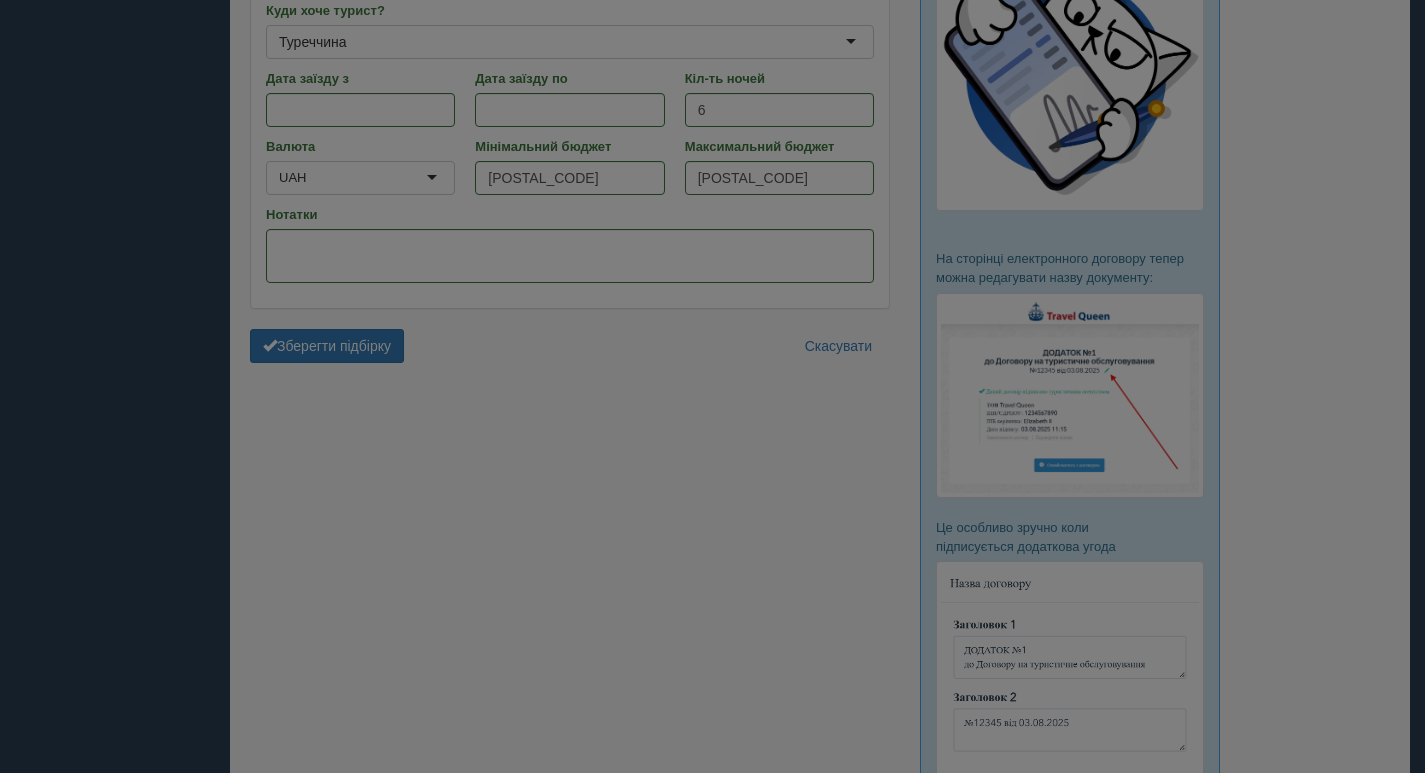 scroll, scrollTop: 634, scrollLeft: 0, axis: vertical 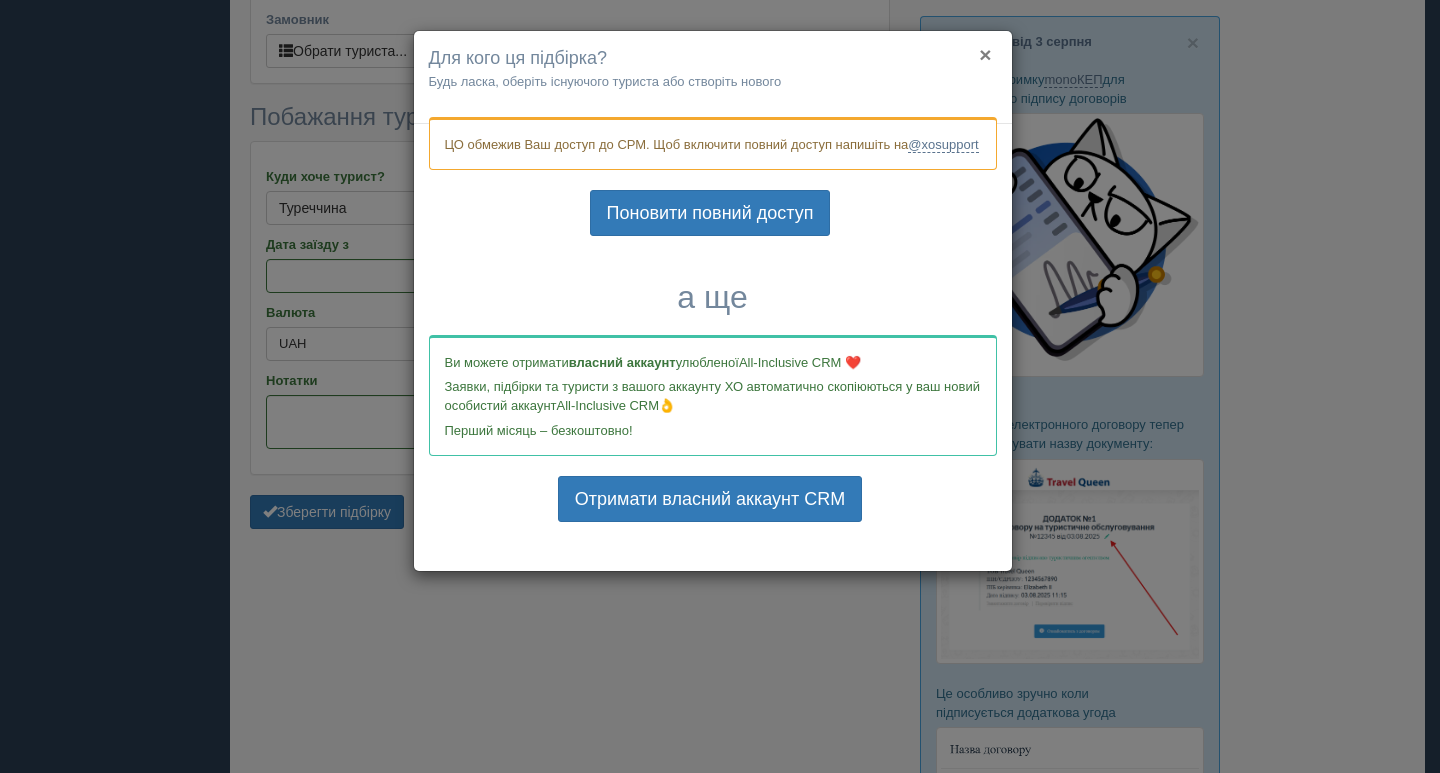 click on "×" at bounding box center (985, 54) 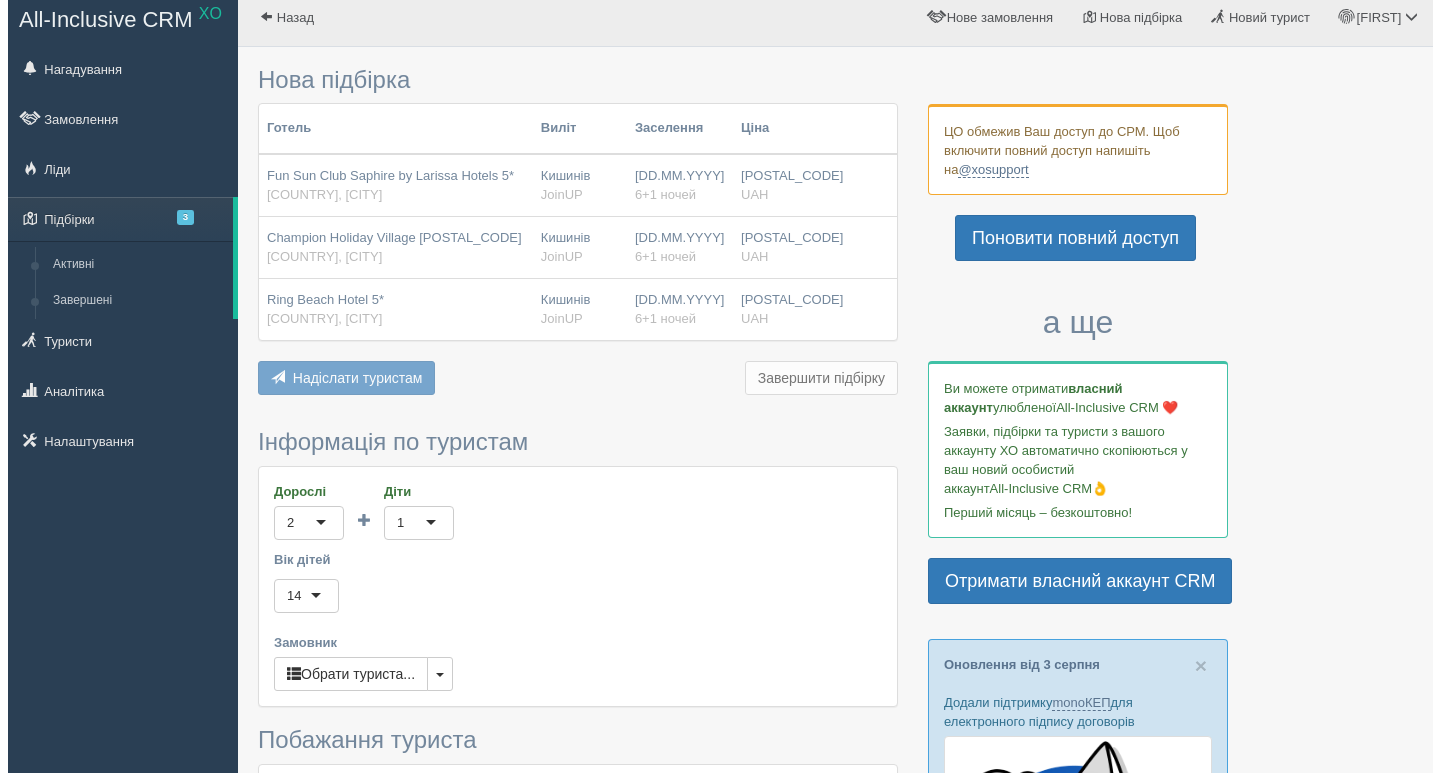 scroll, scrollTop: 0, scrollLeft: 0, axis: both 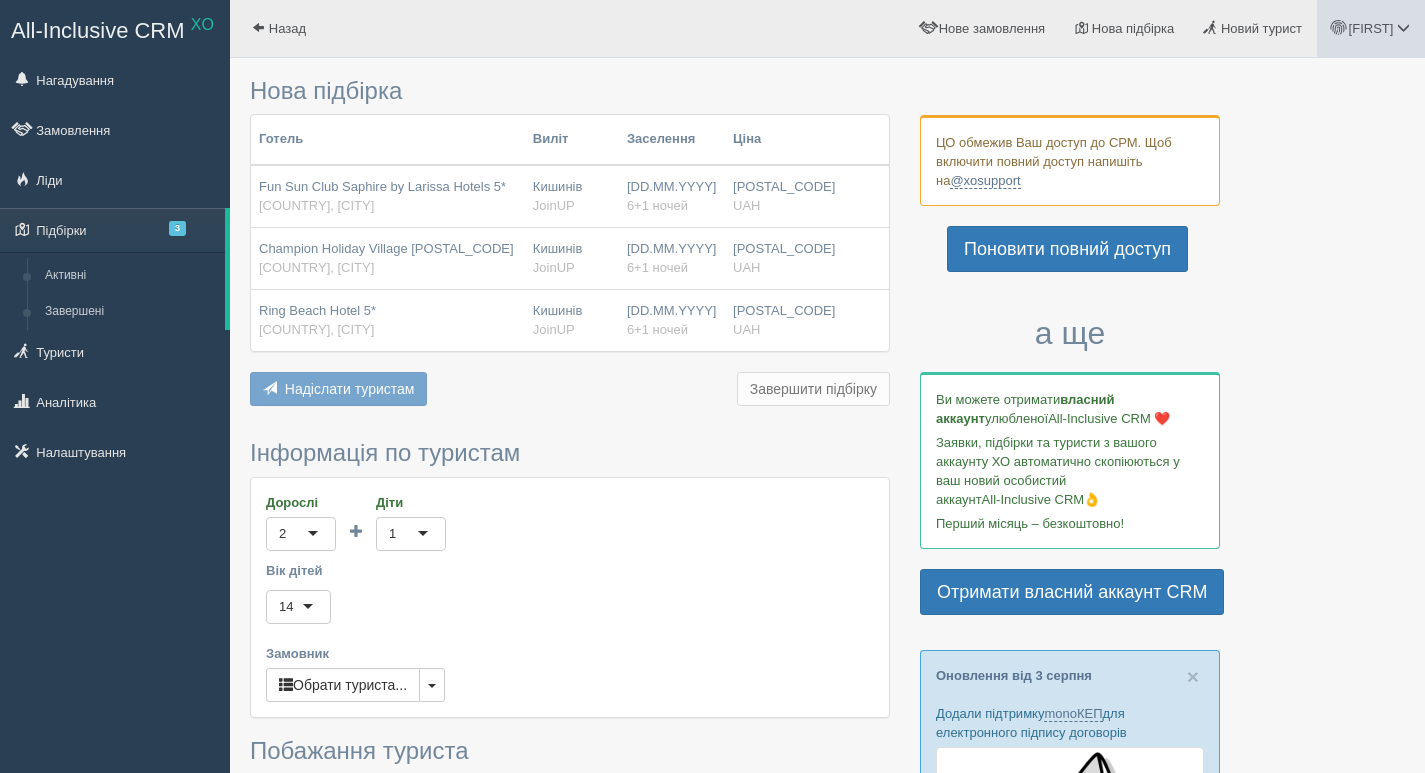 click on "[FIRST]" at bounding box center [1371, 28] 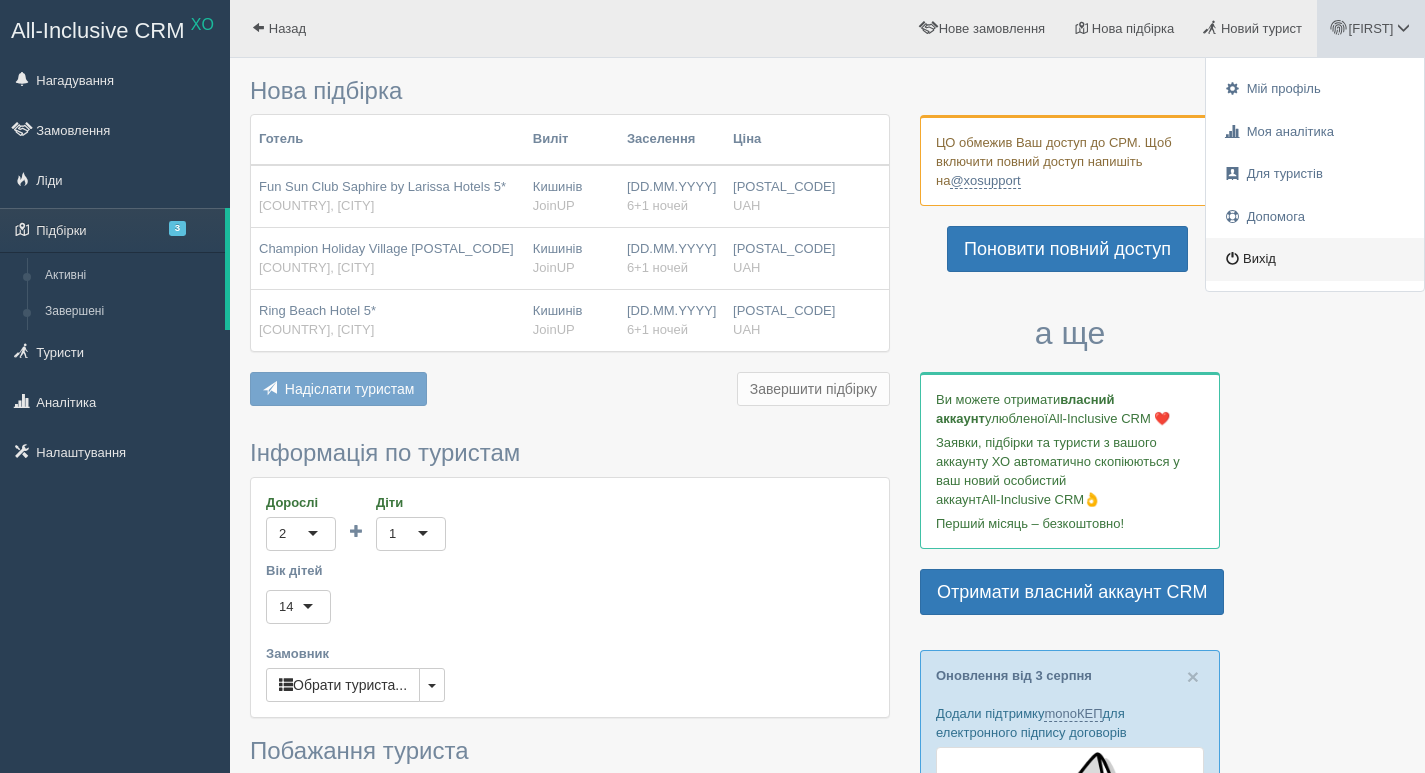 click on "Вихід" at bounding box center (1315, 259) 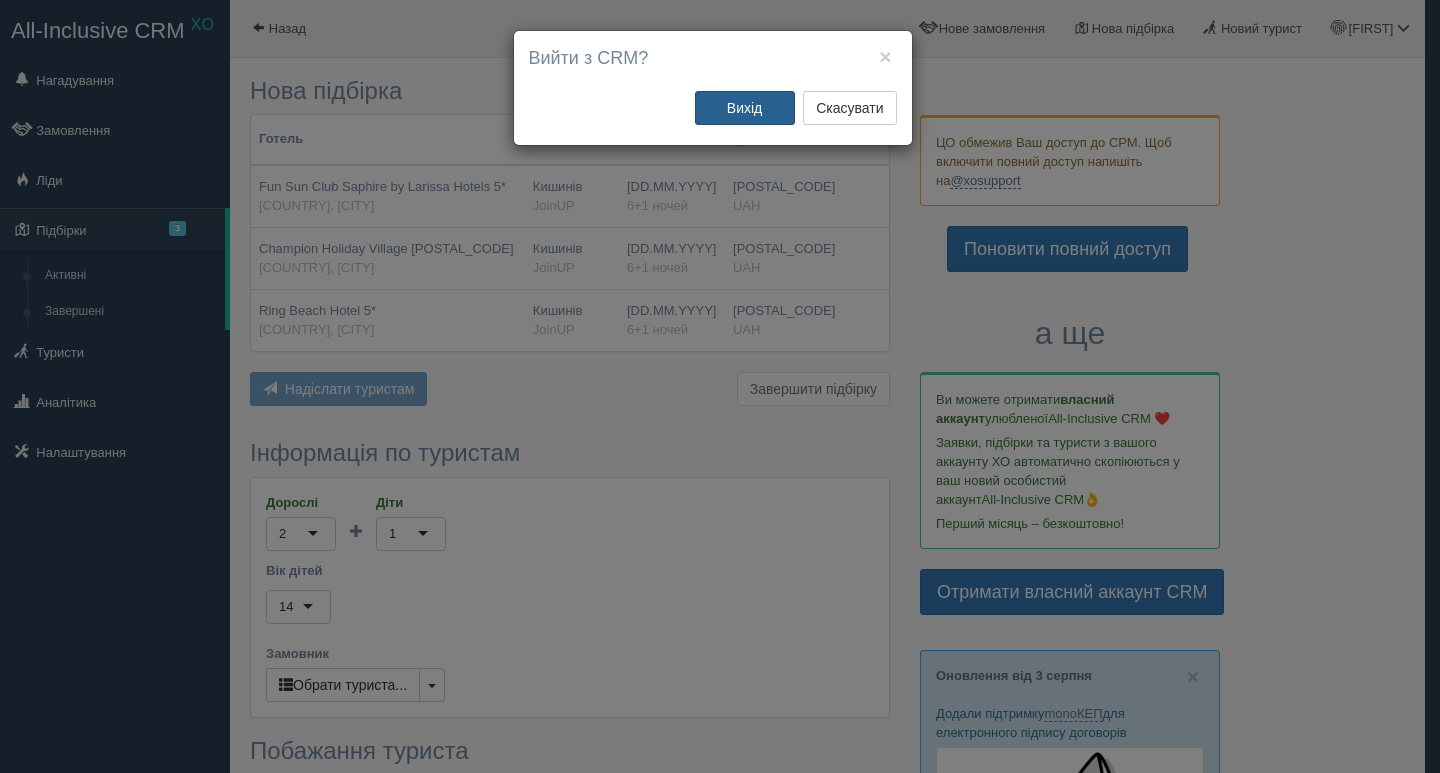 click on "Вихід" at bounding box center (745, 108) 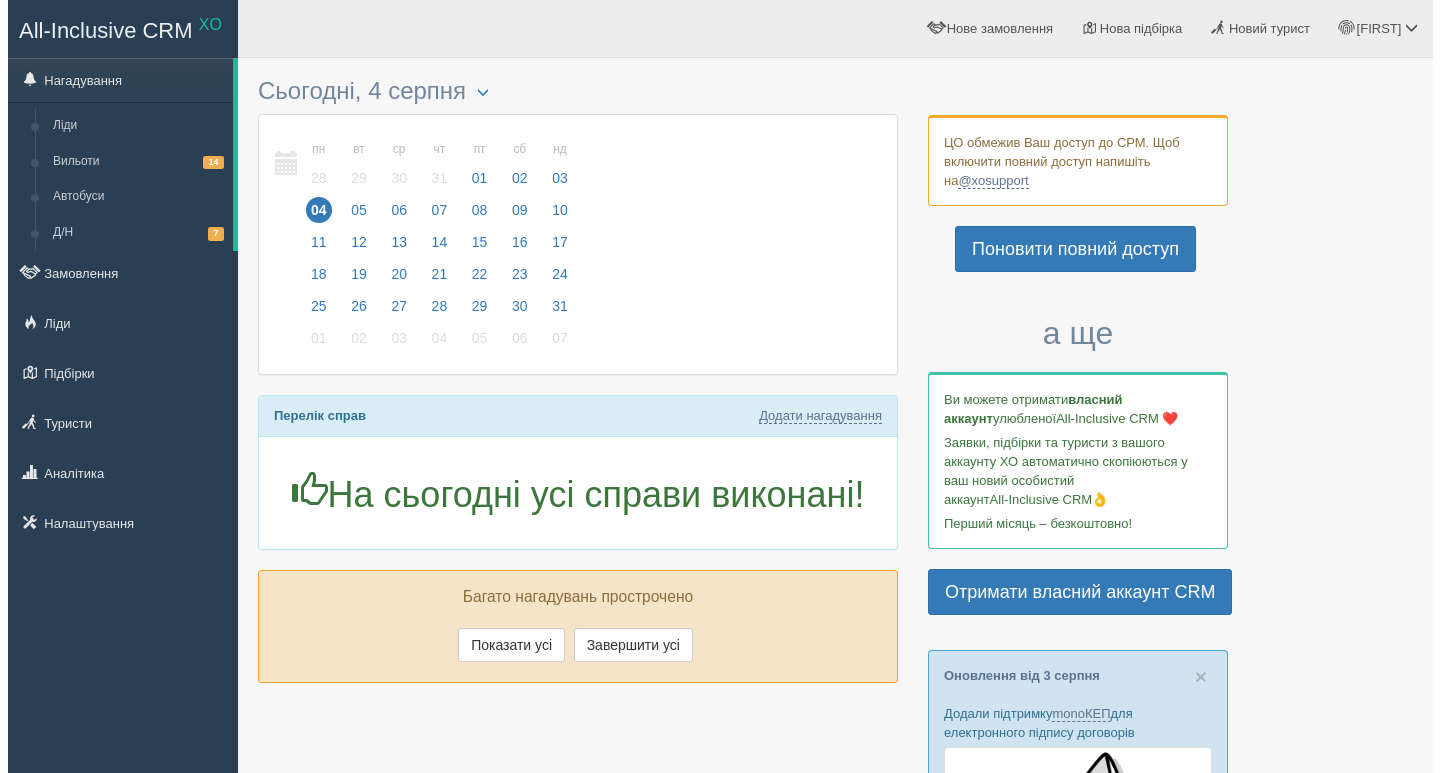 scroll, scrollTop: 0, scrollLeft: 0, axis: both 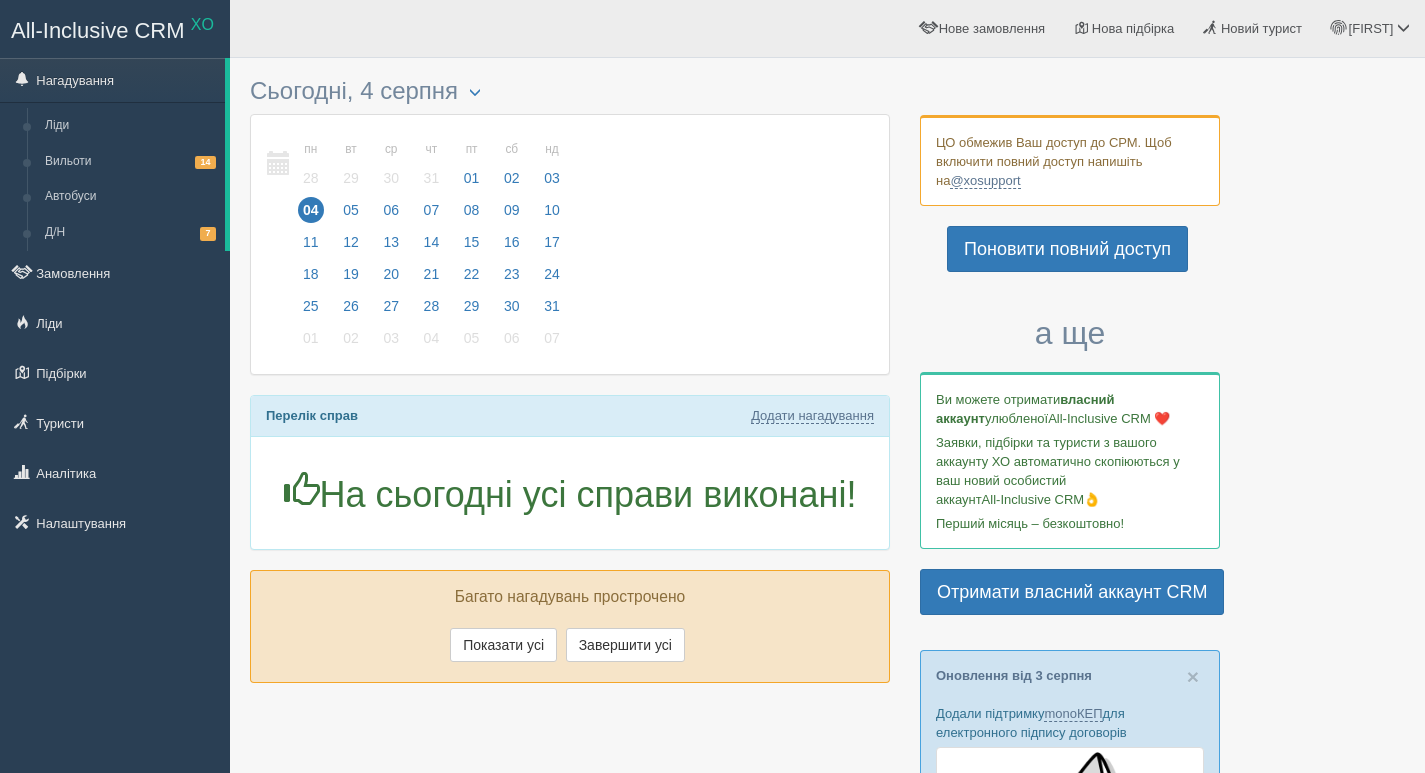 click at bounding box center (827, 1020) 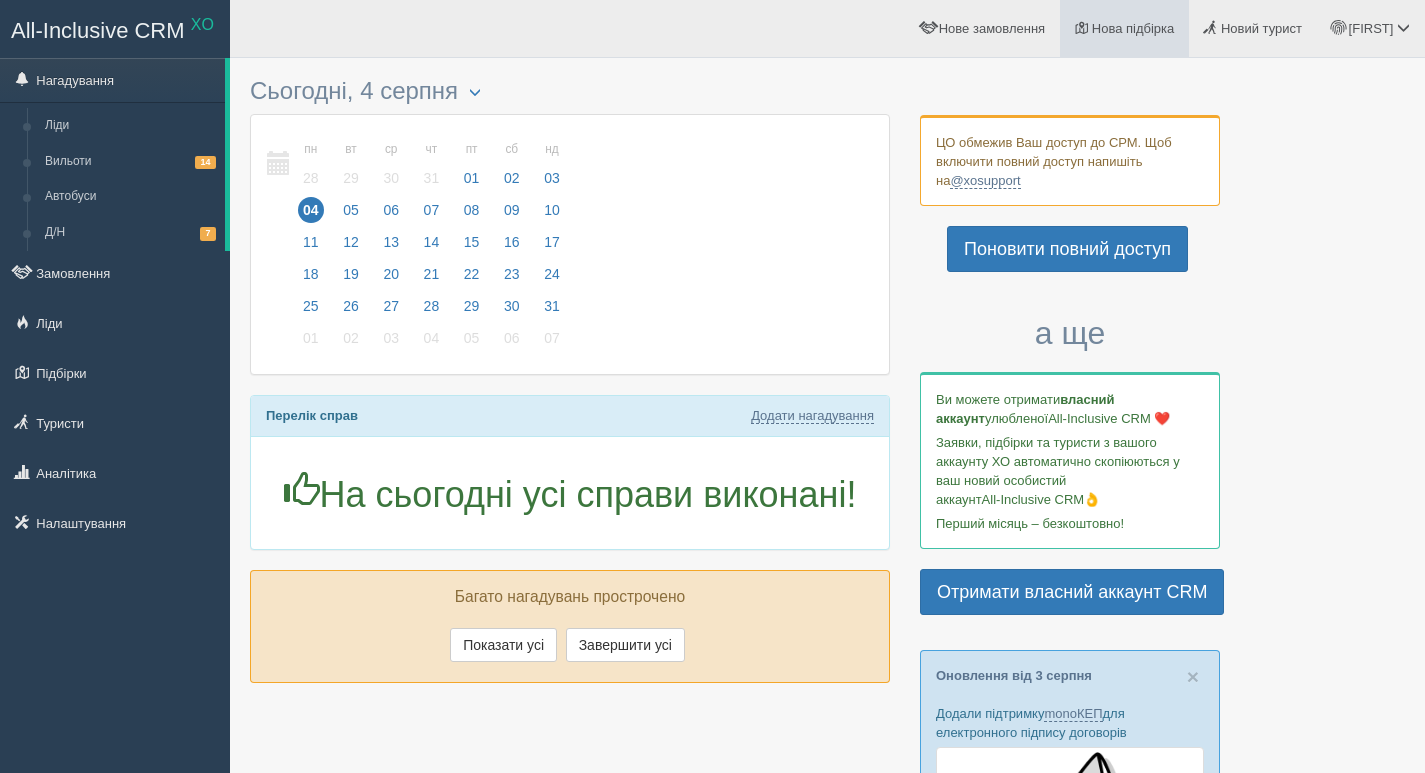 click on "Нова підбірка" at bounding box center (1133, 28) 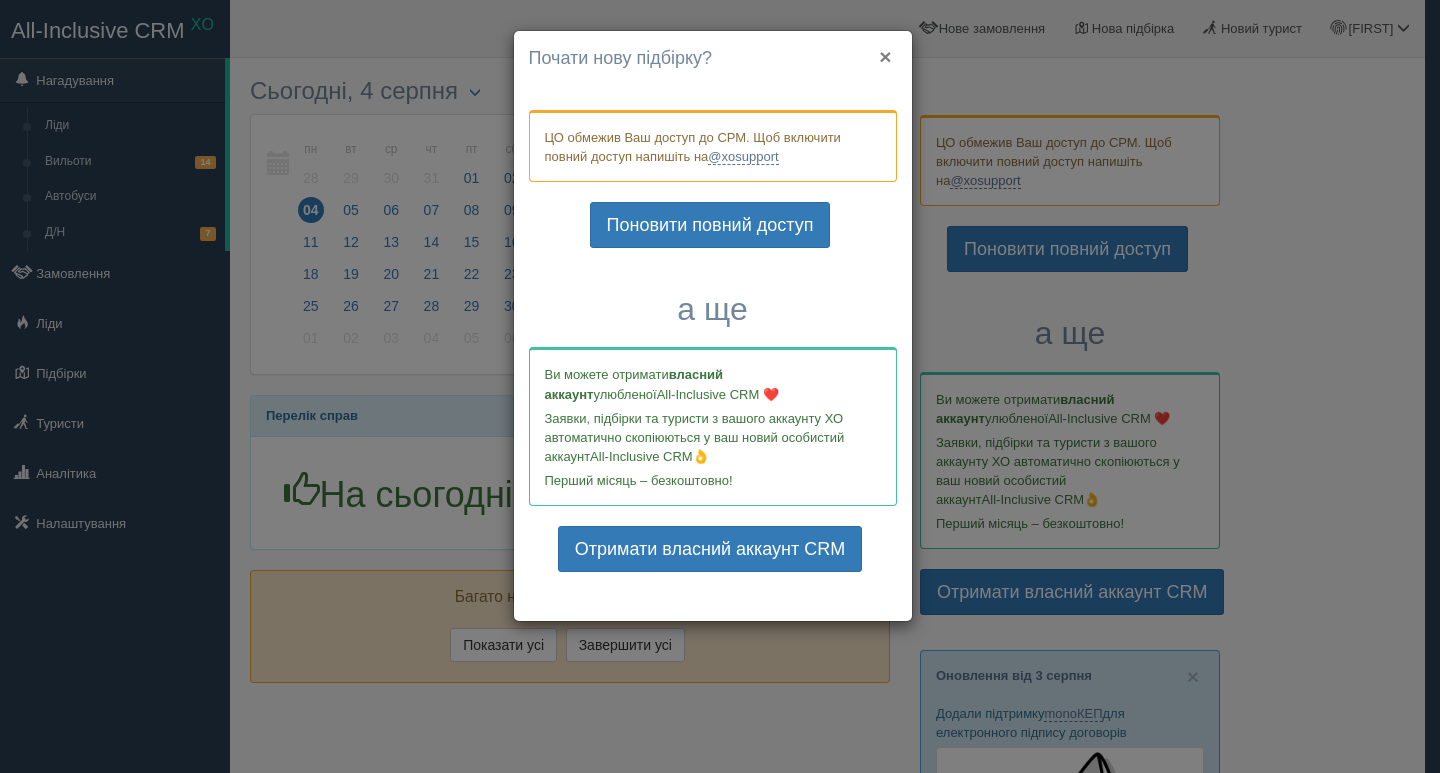 click on "×" at bounding box center (885, 56) 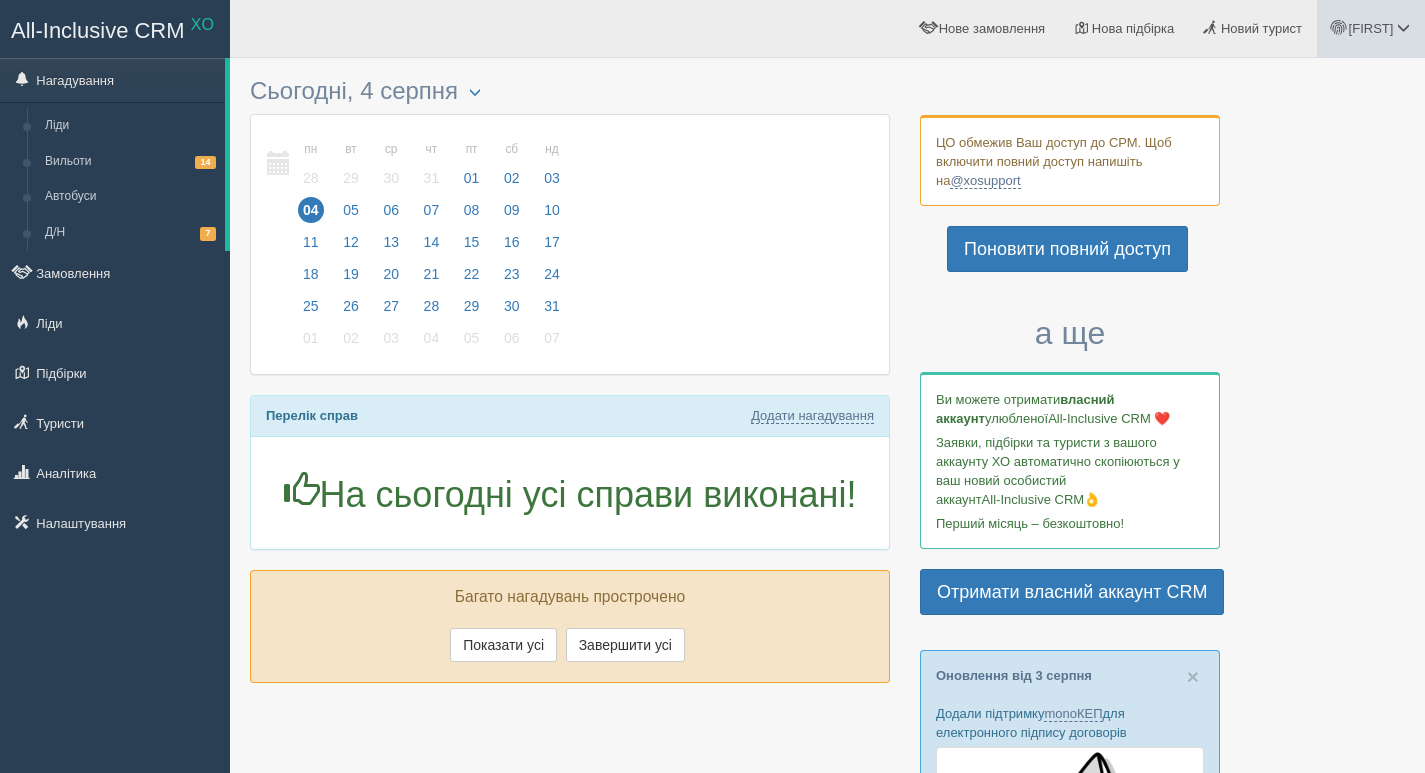 click on "[FIRST]" at bounding box center [1371, 28] 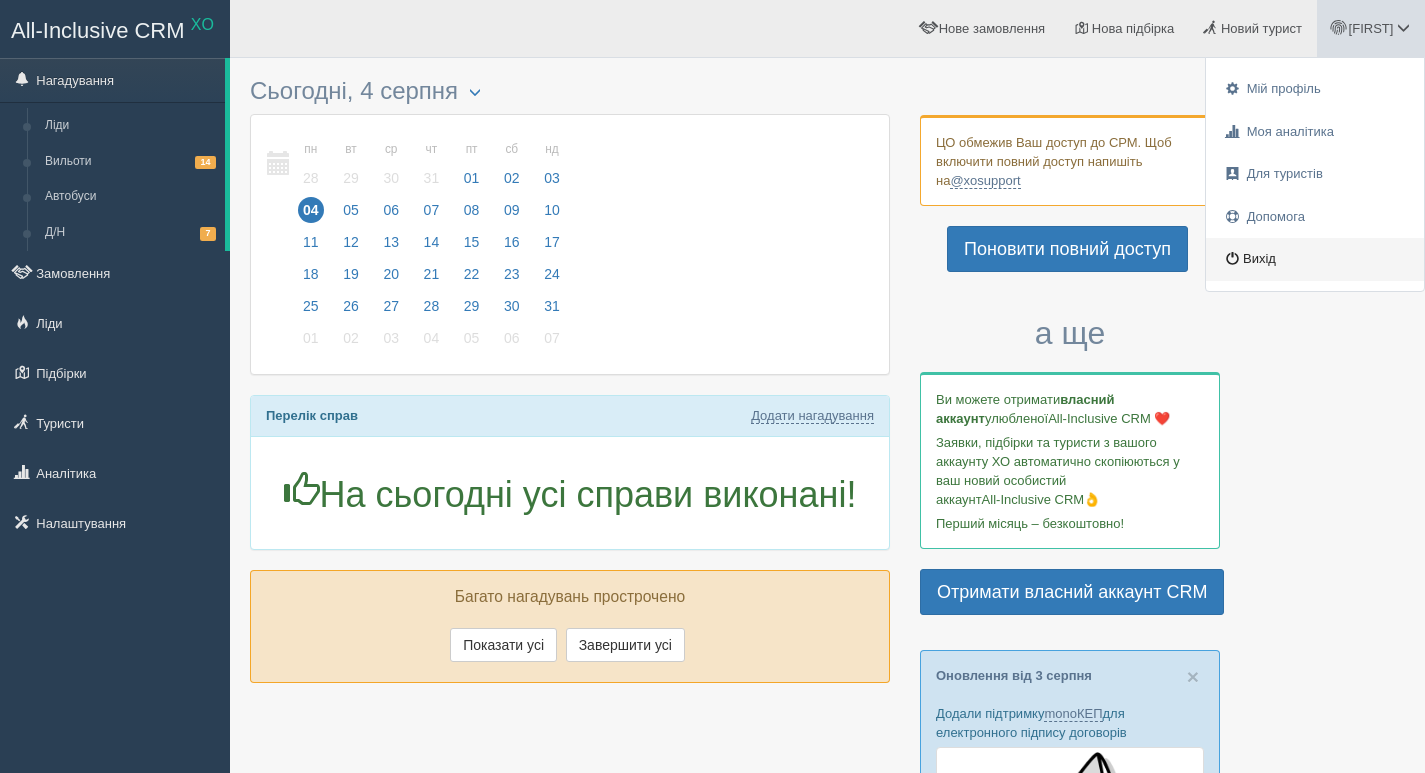 click on "Вихід" at bounding box center [1315, 259] 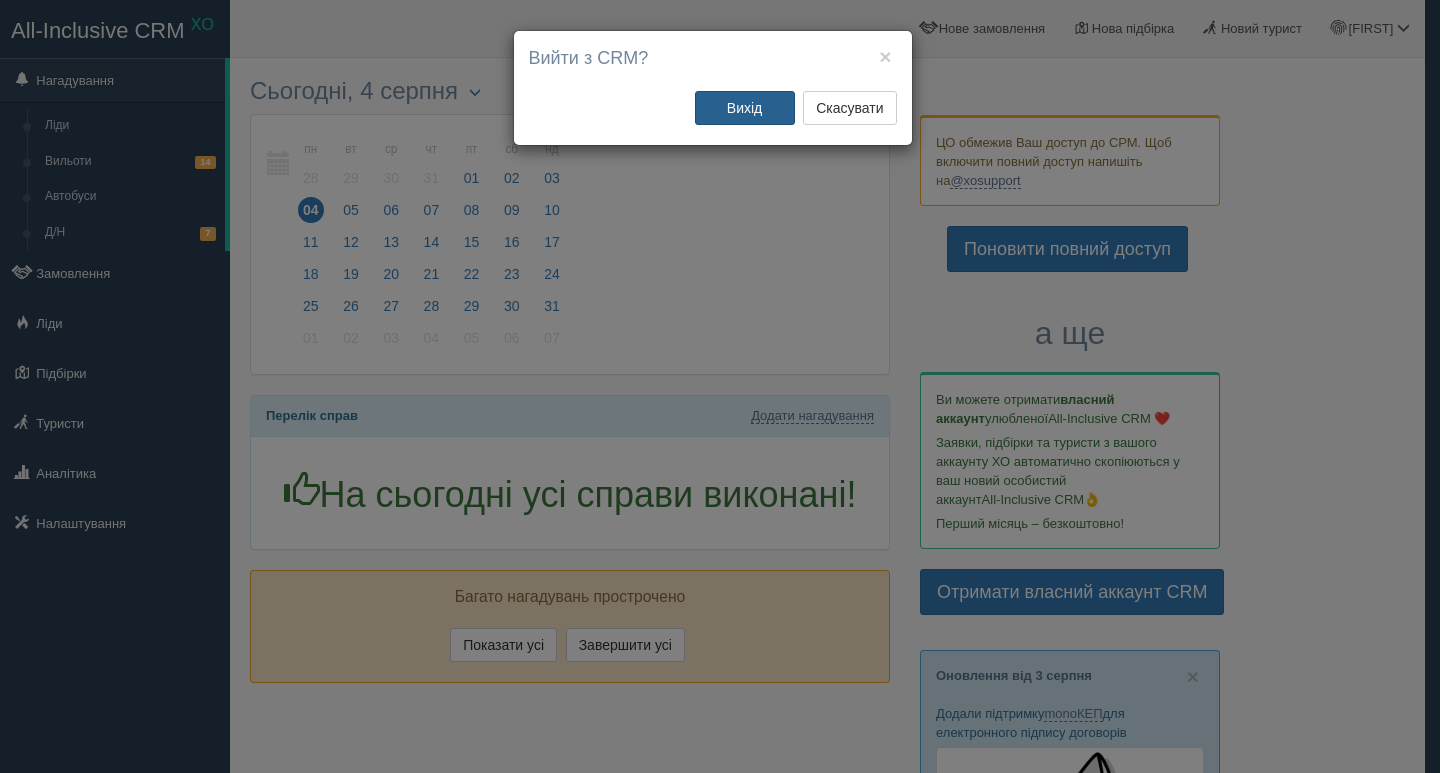 click on "Вихід" at bounding box center (745, 108) 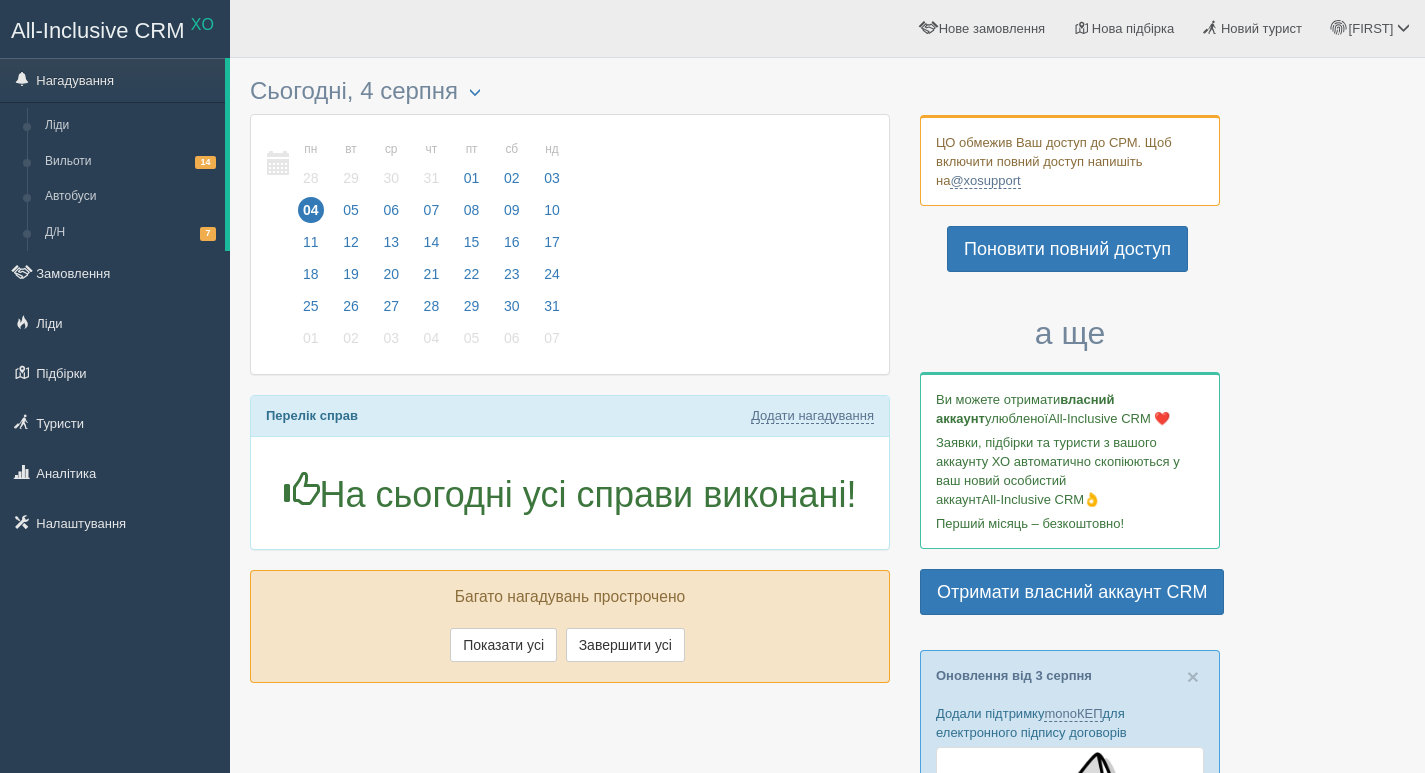scroll, scrollTop: 0, scrollLeft: 0, axis: both 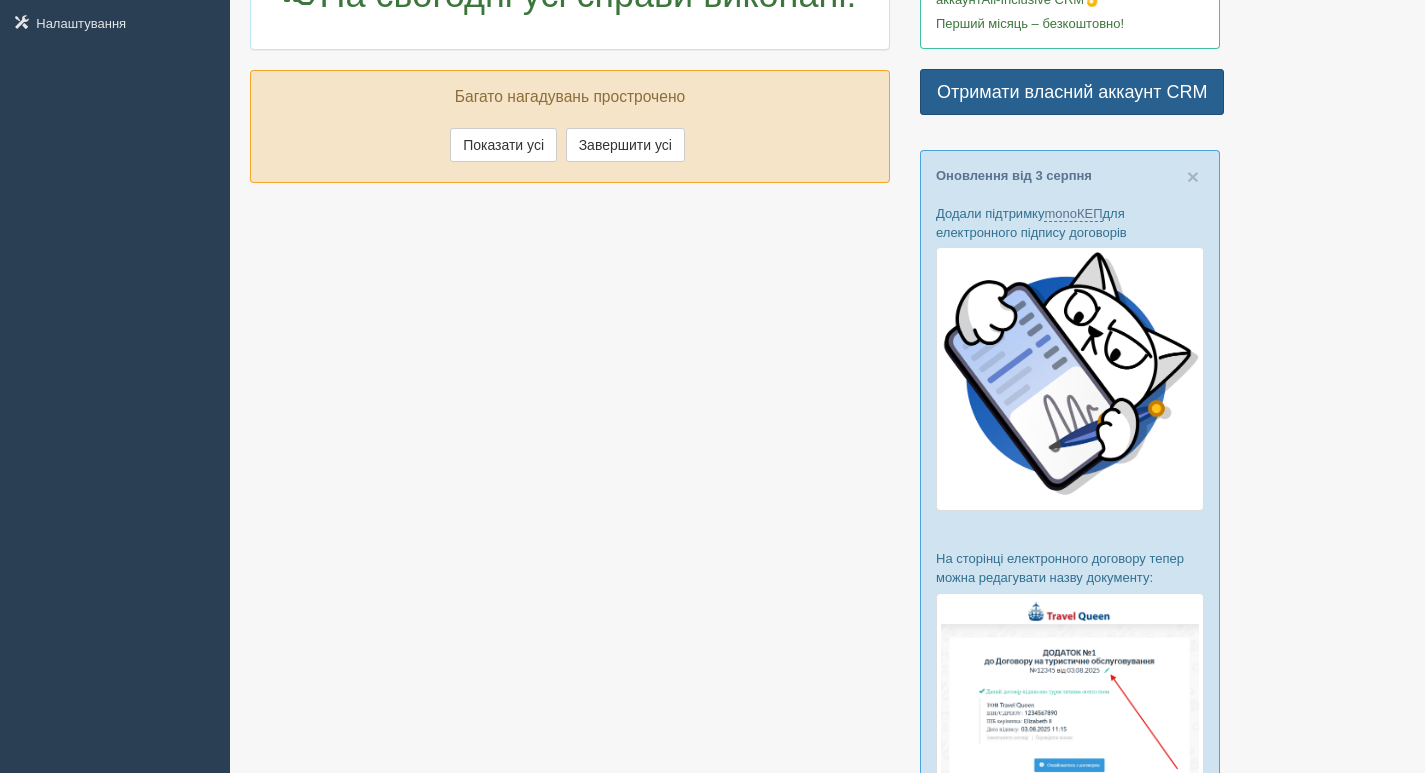 click on "Отримати власний аккаунт CRM" at bounding box center [1072, 92] 